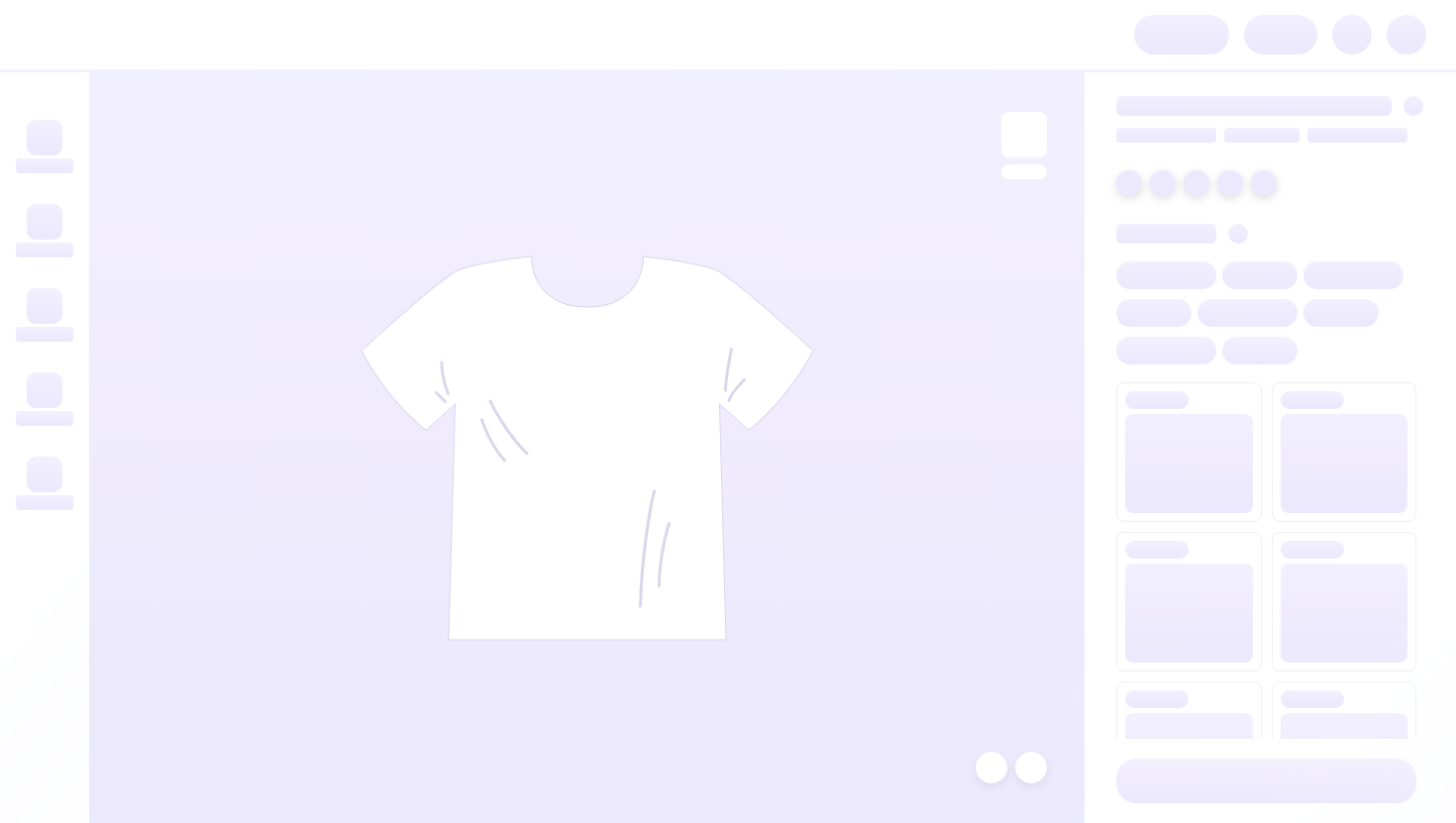 scroll, scrollTop: 0, scrollLeft: 0, axis: both 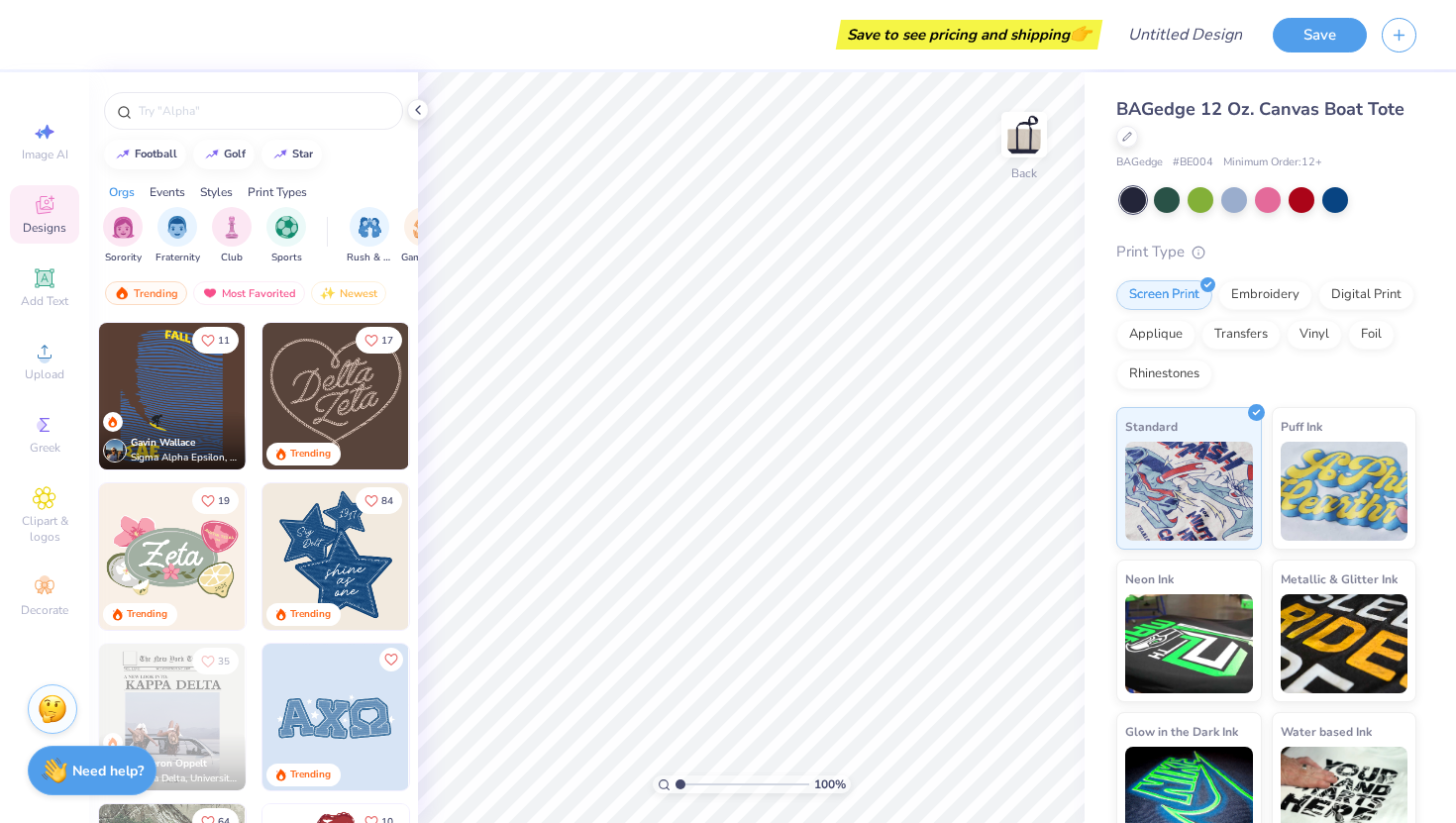 click at bounding box center [336, 557] 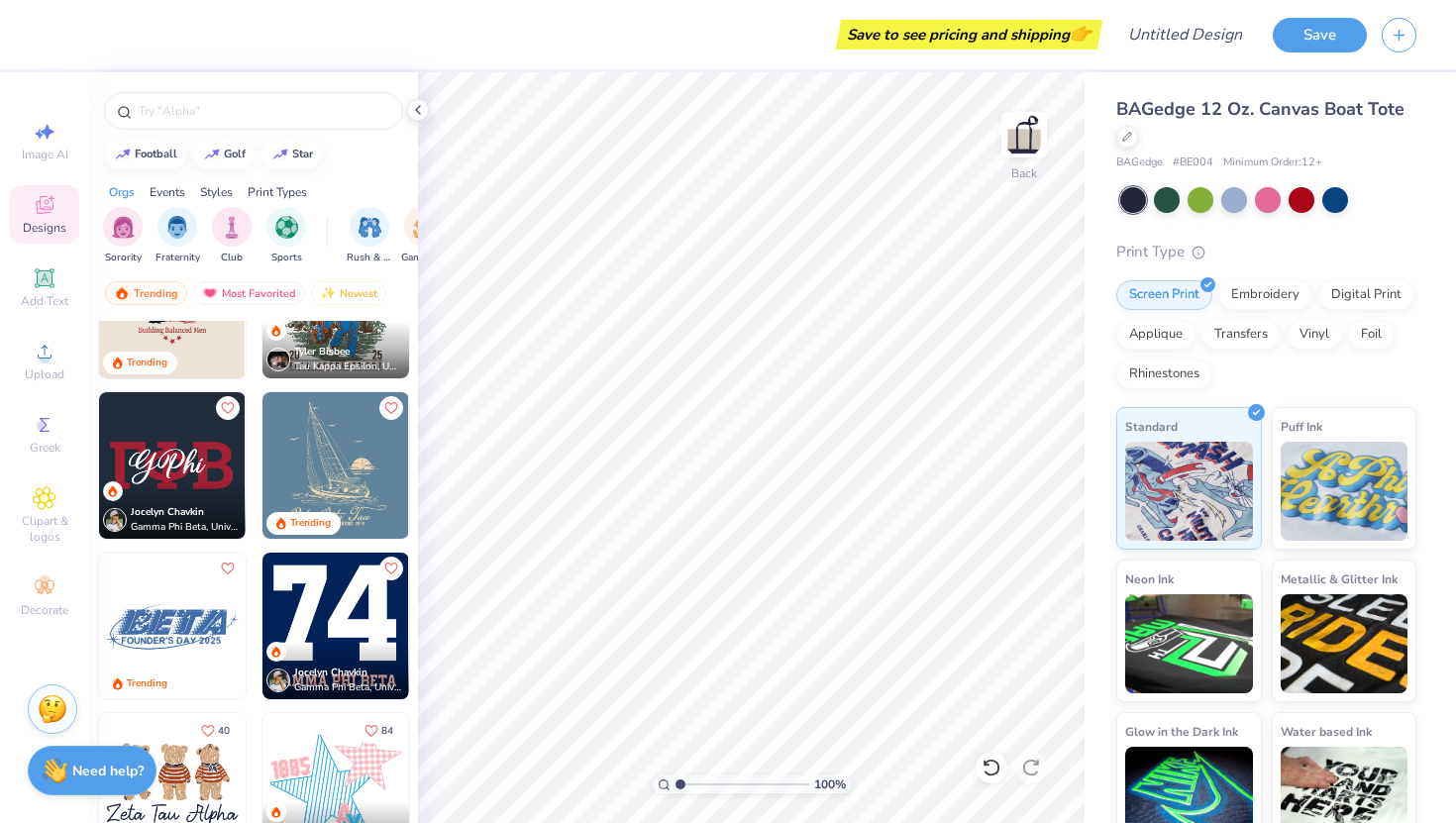 scroll, scrollTop: 1468, scrollLeft: 0, axis: vertical 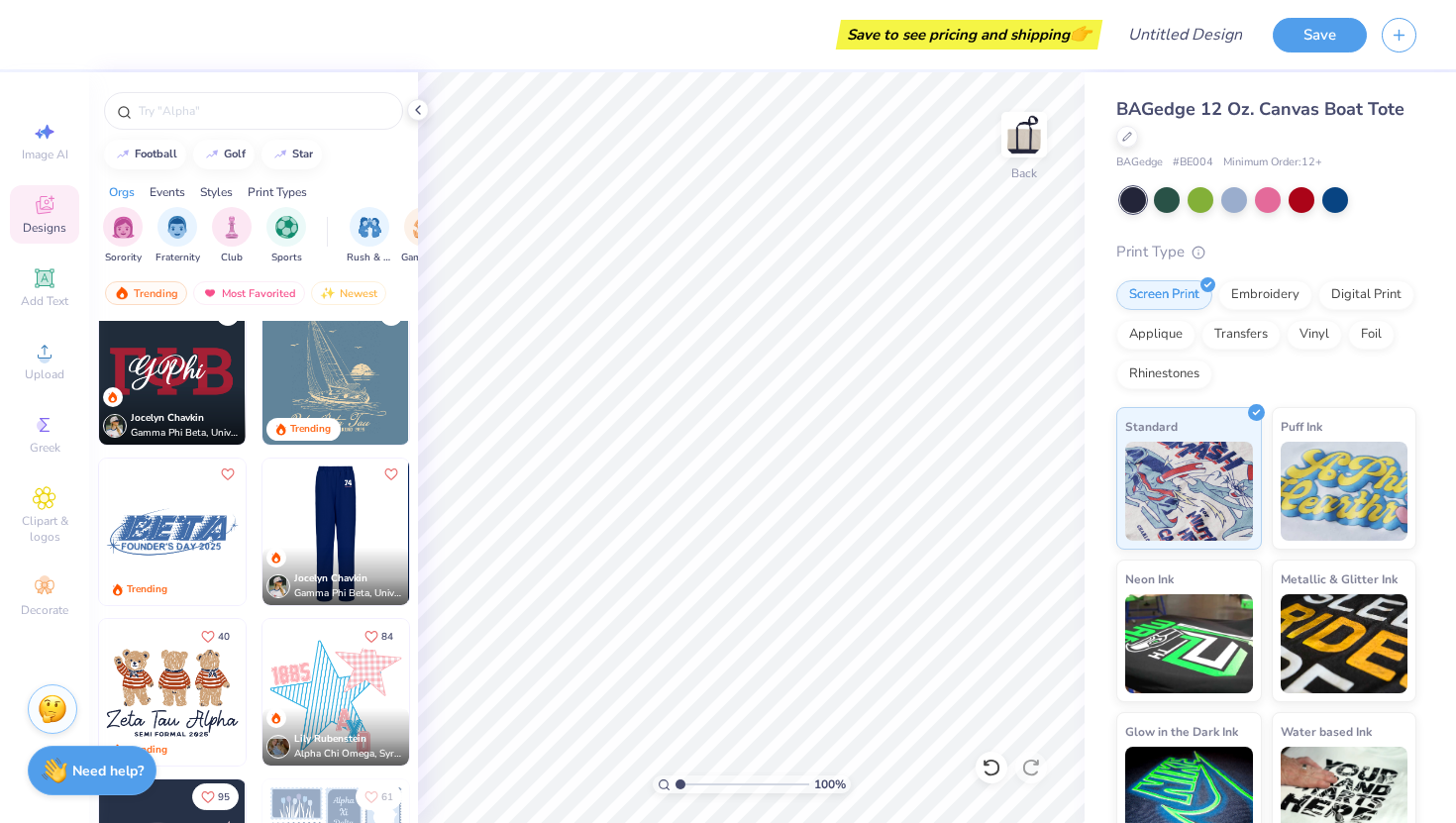 click at bounding box center [336, 532] 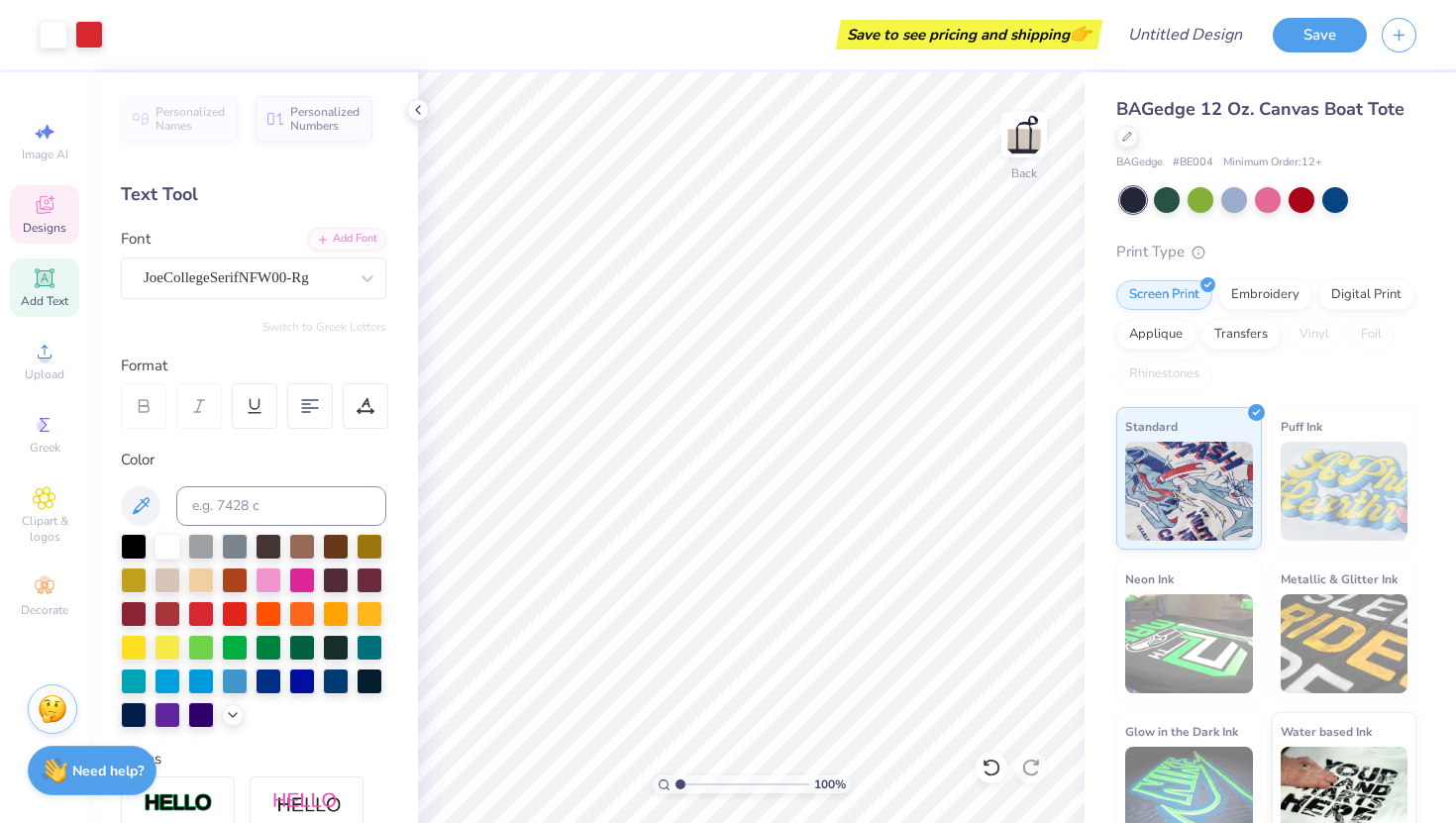 click 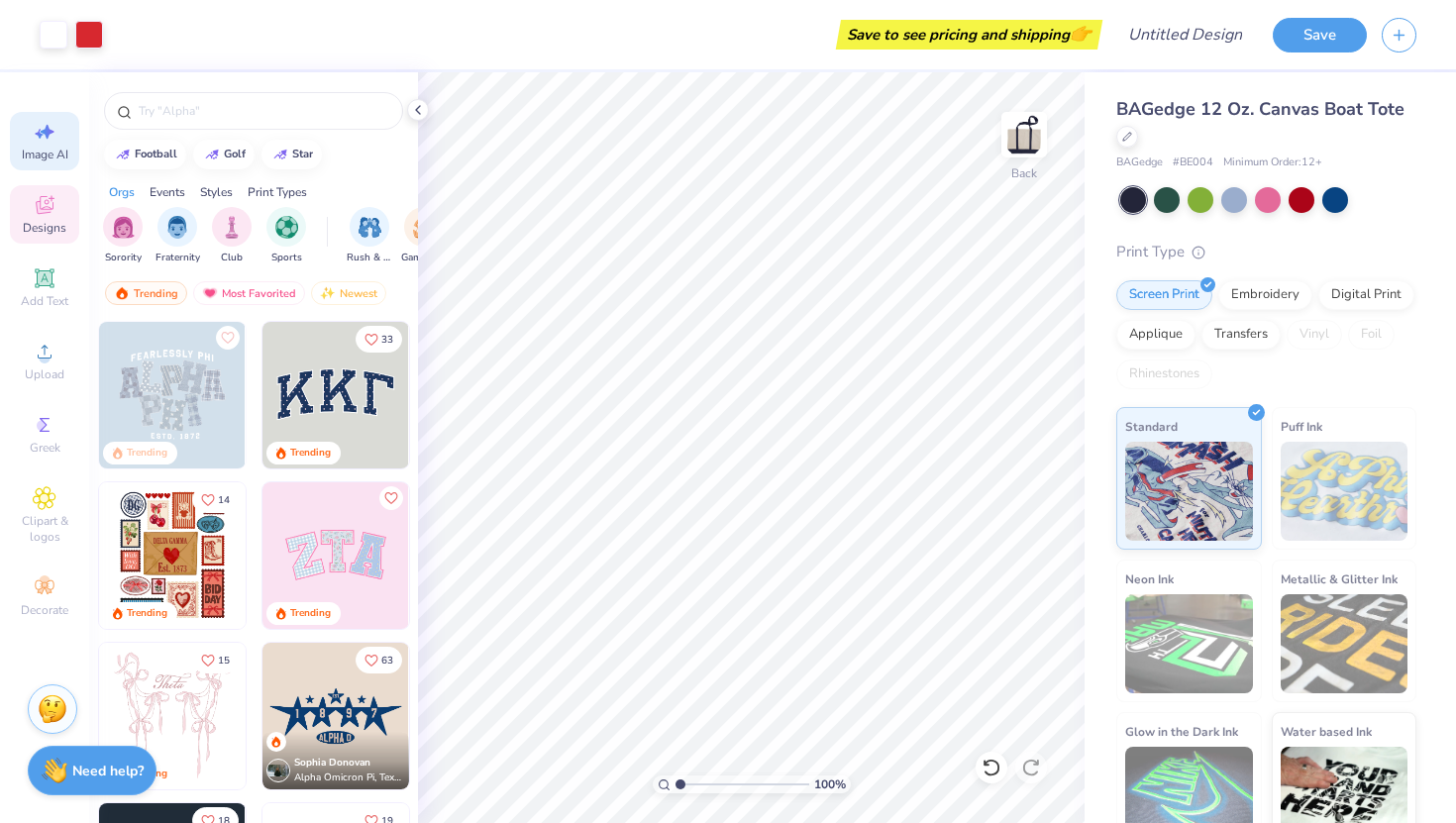click 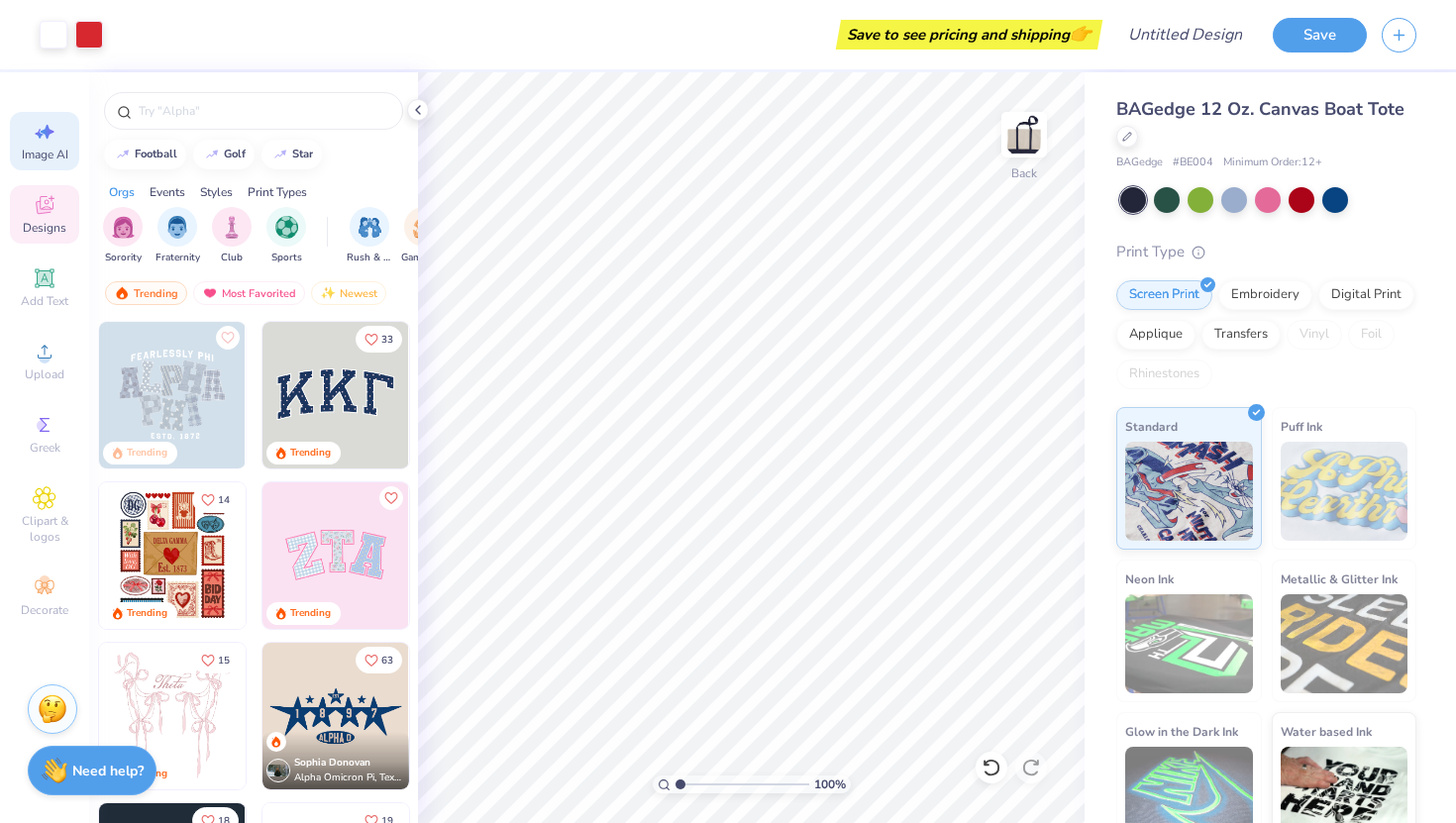 select on "4" 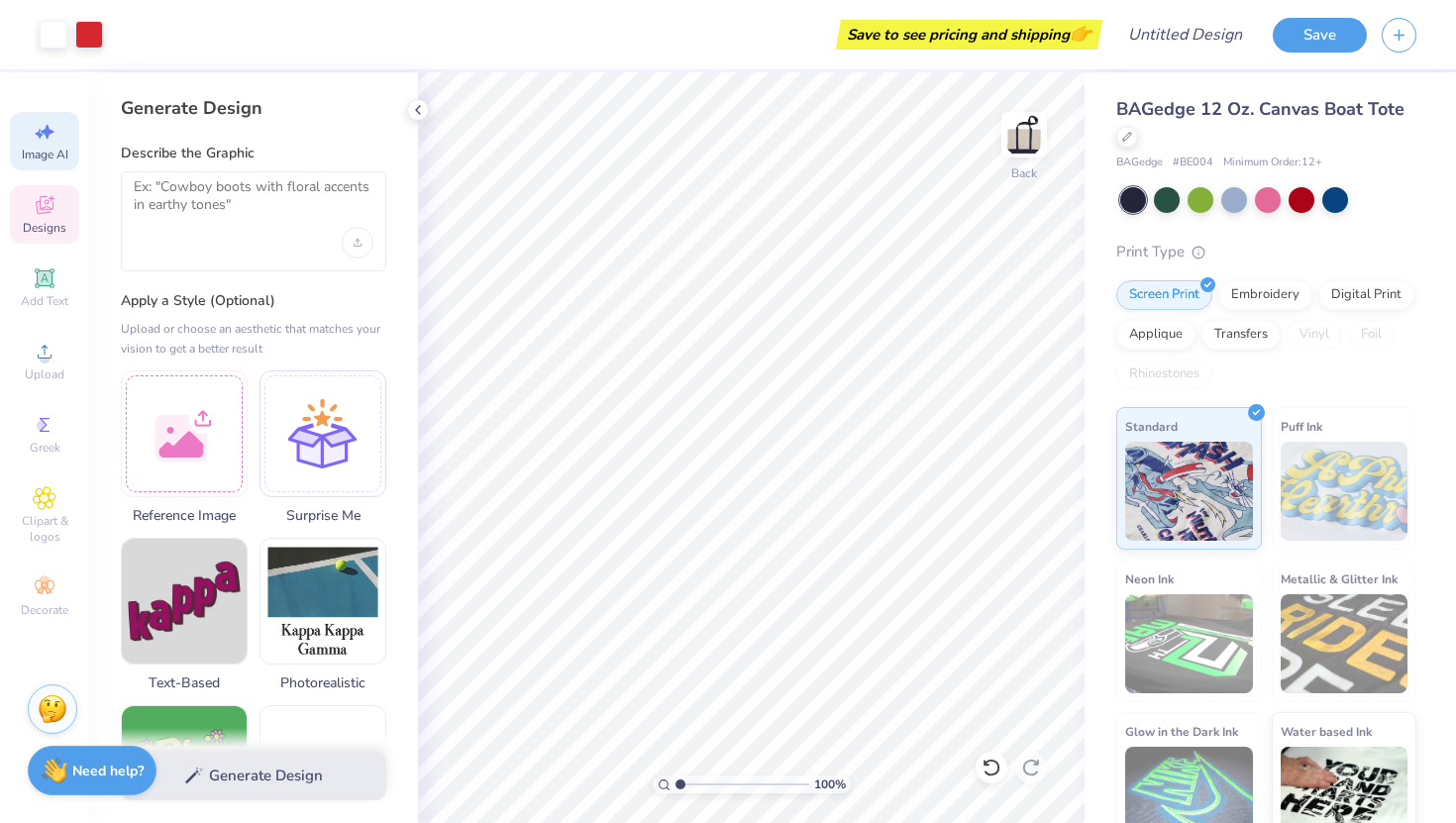 click on "Designs" at bounding box center (45, 214) 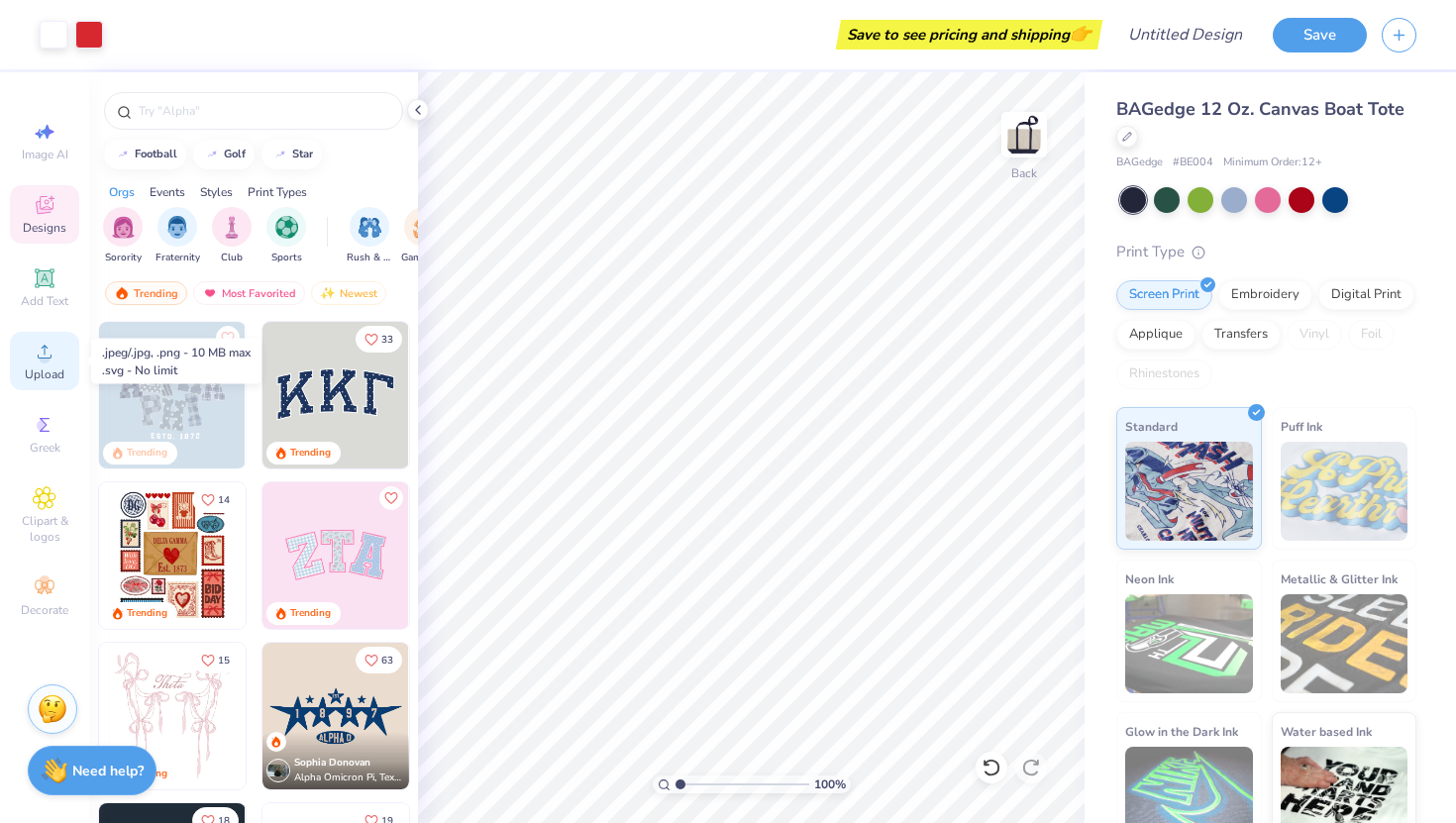 click on "Upload" at bounding box center [45, 360] 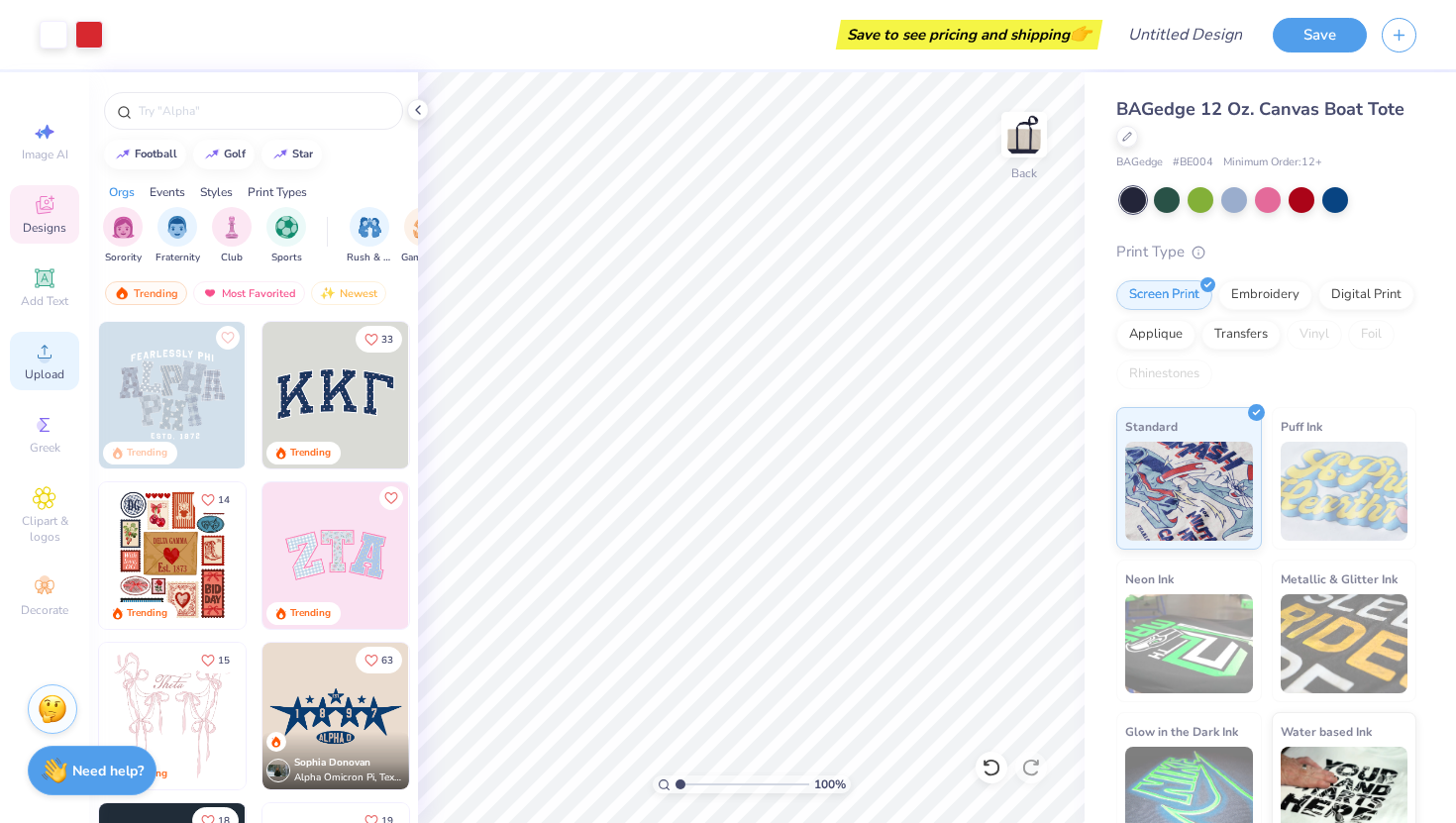 click on "Upload" at bounding box center (45, 374) 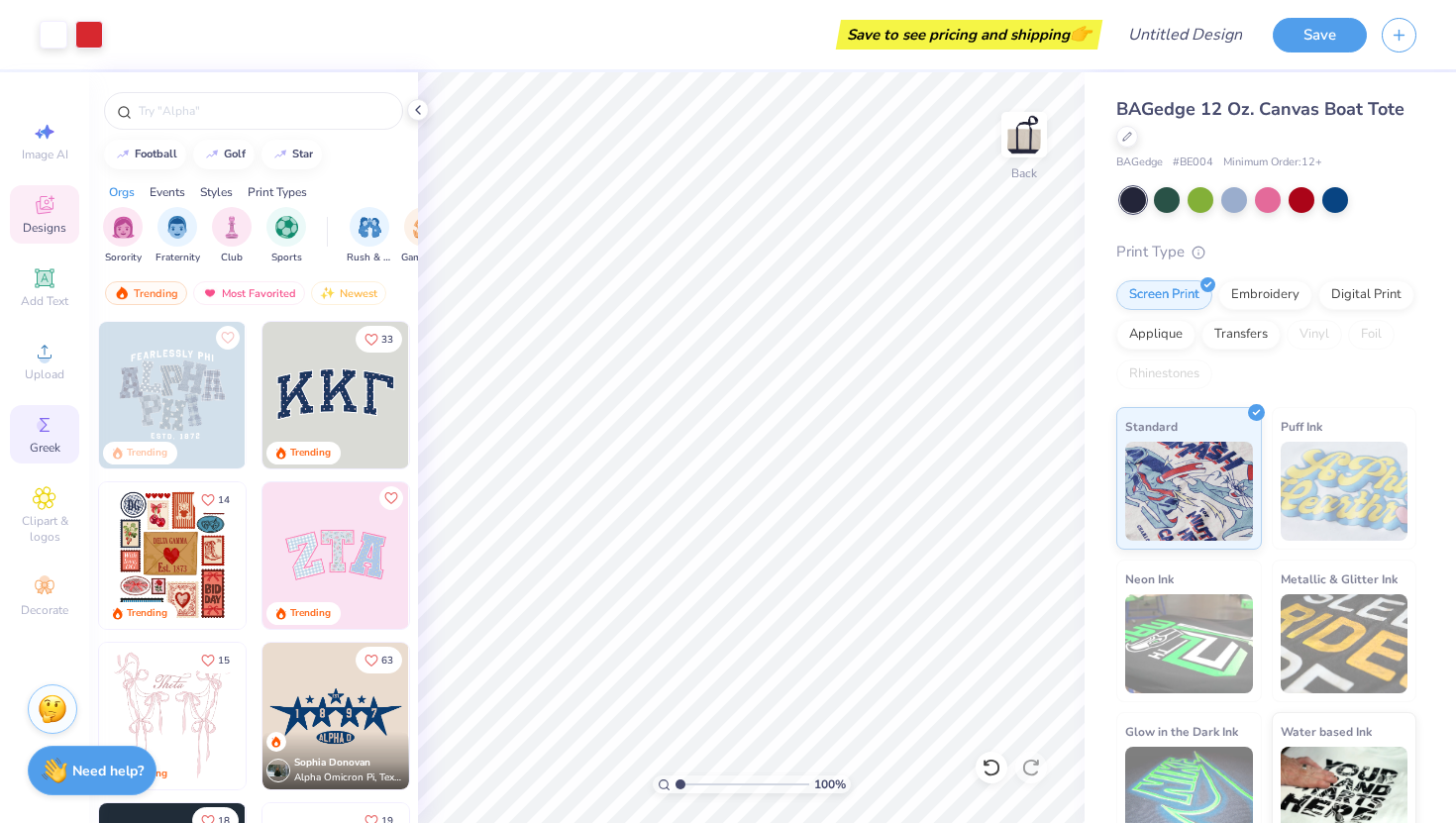 click on "Greek" at bounding box center (45, 448) 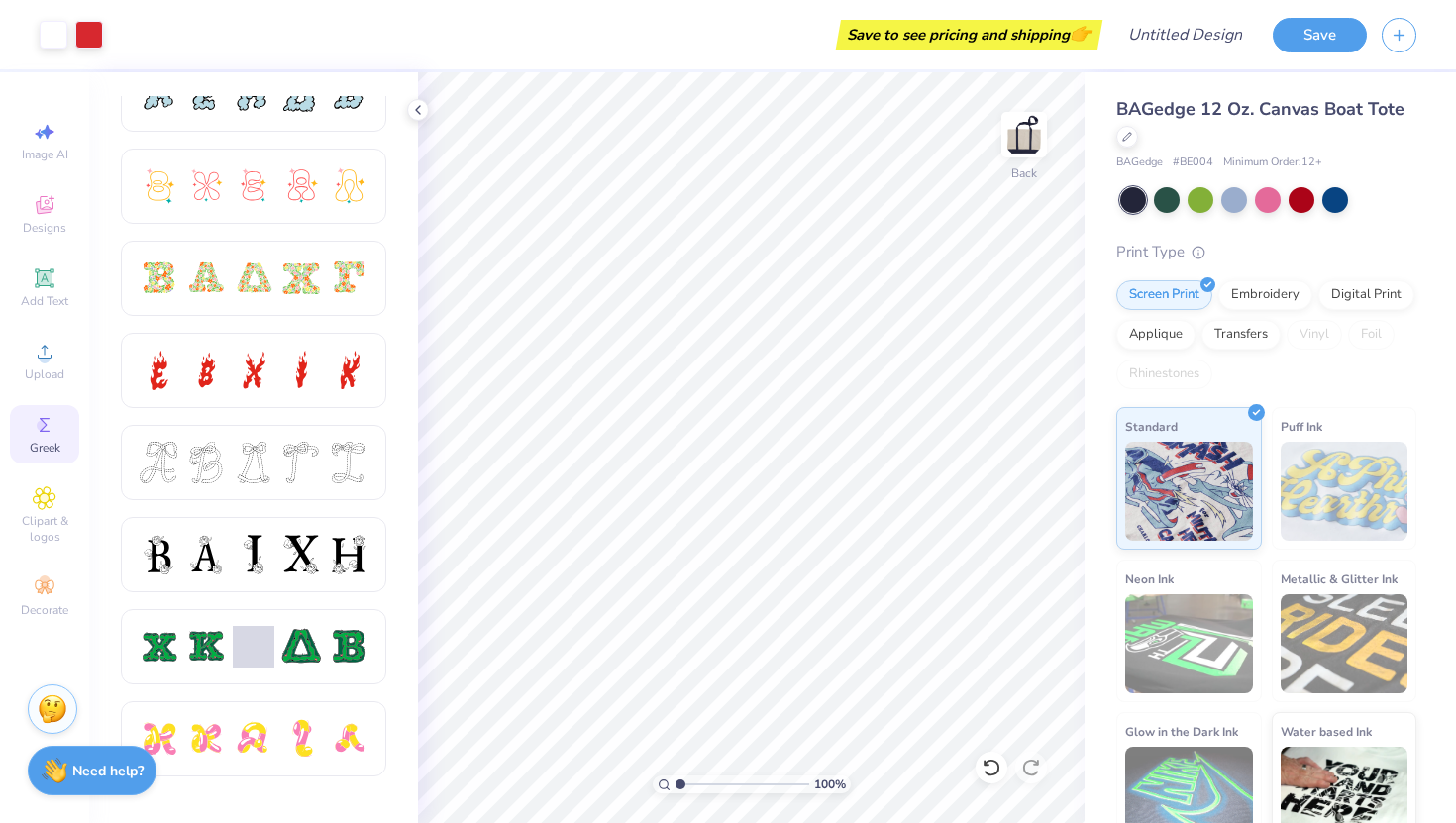 scroll, scrollTop: 949, scrollLeft: 0, axis: vertical 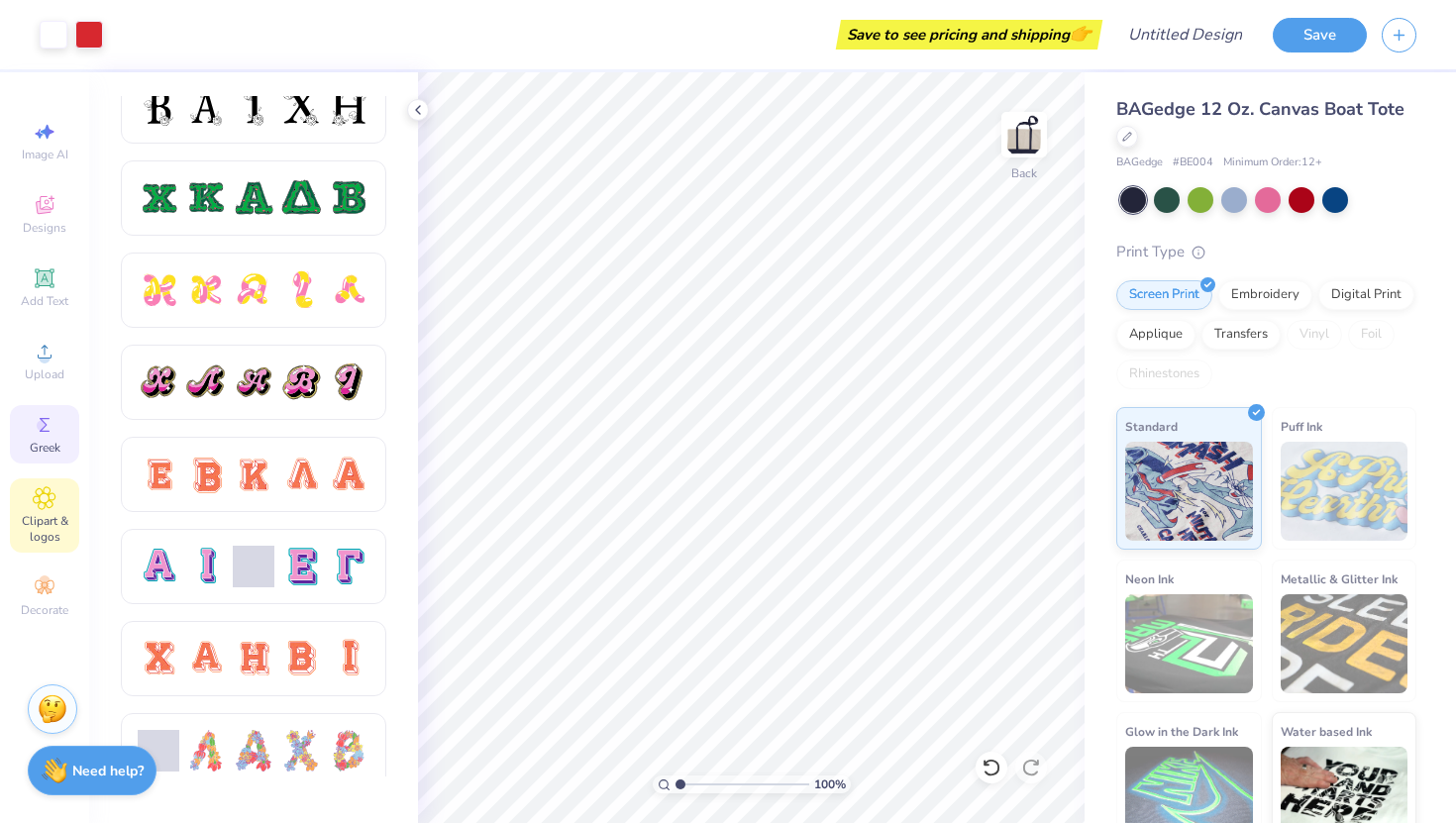 click on "Clipart & logos" at bounding box center (45, 529) 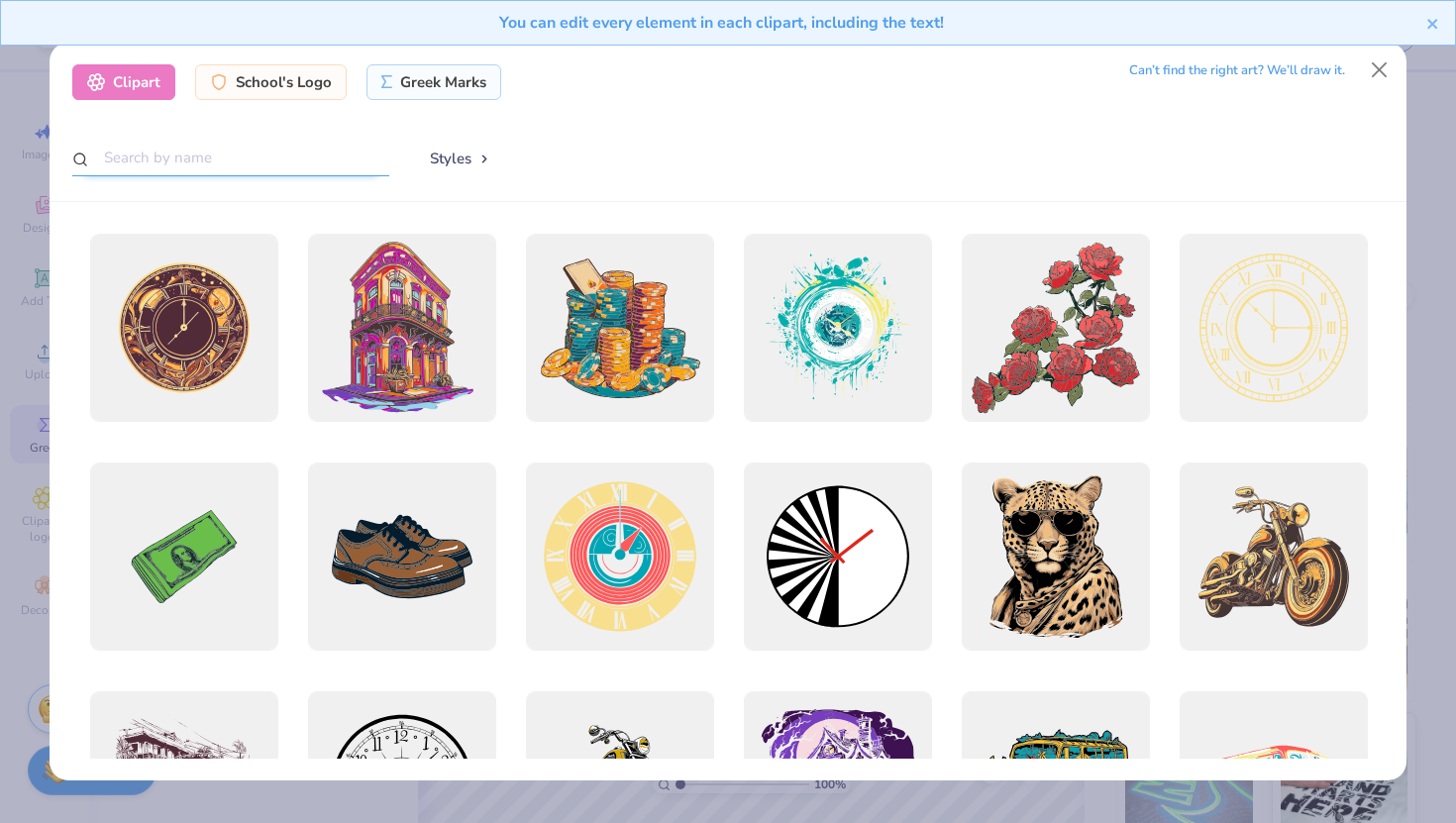 click at bounding box center (231, 157) 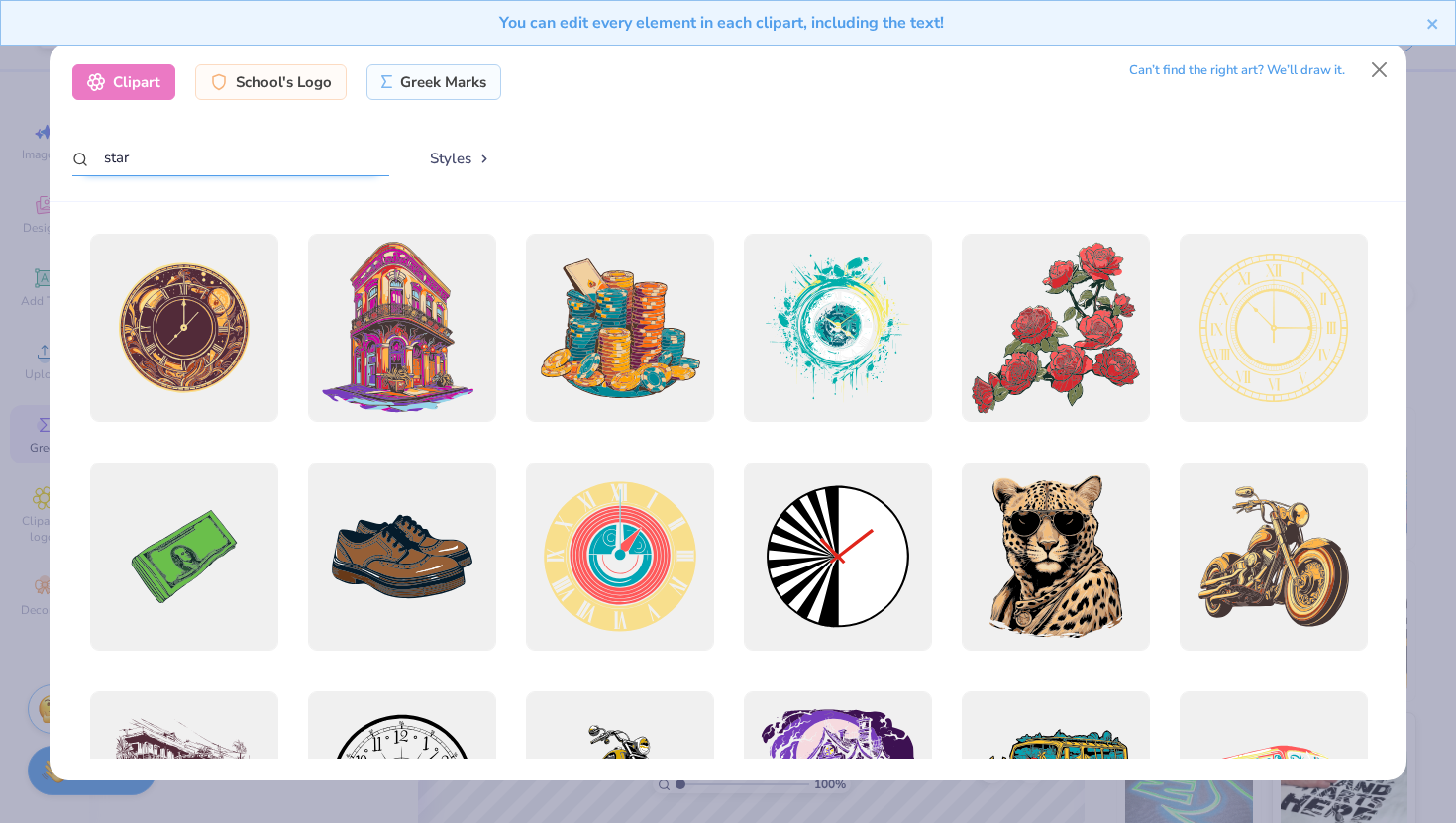 type on "star" 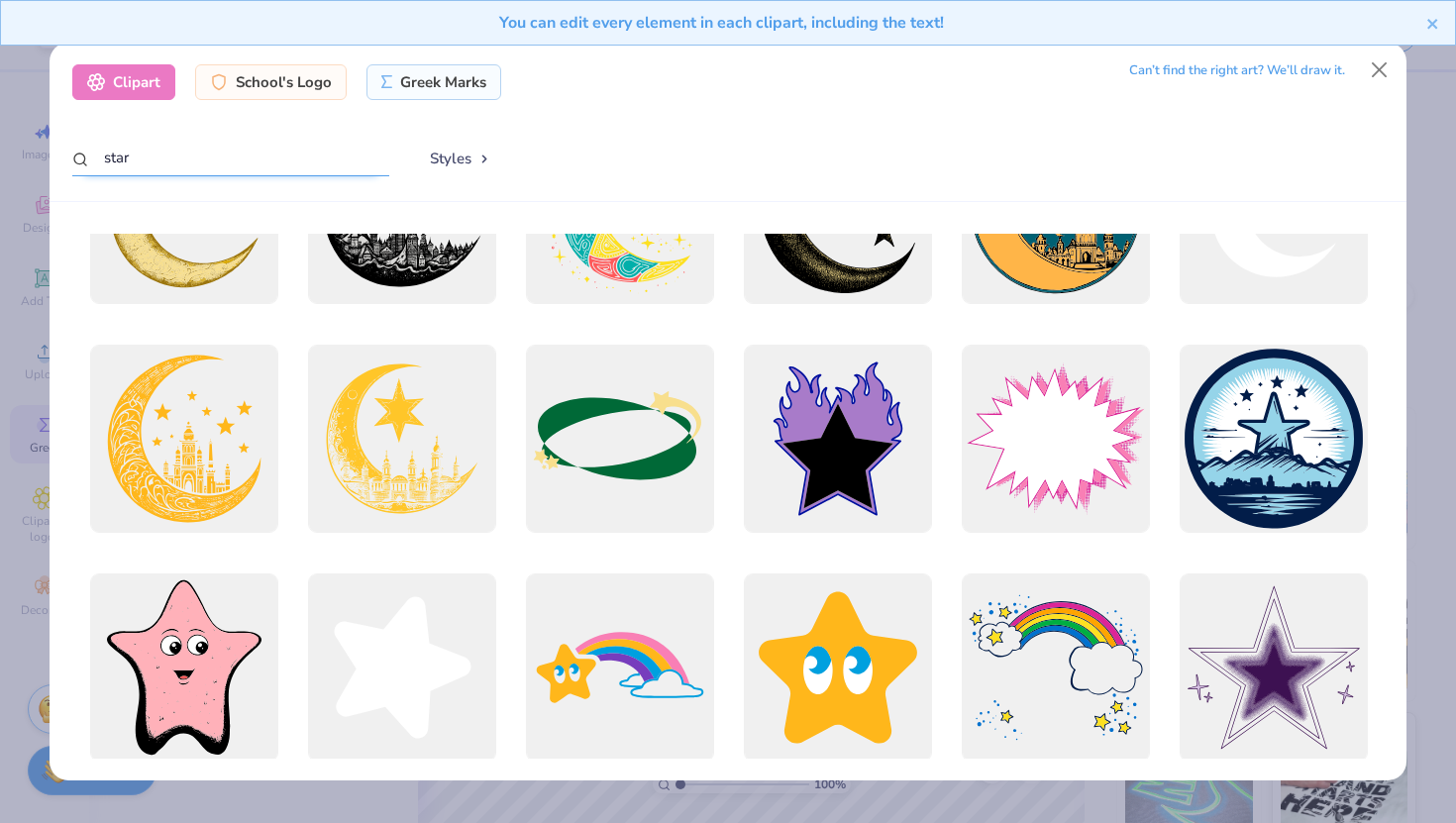 scroll, scrollTop: 652, scrollLeft: 0, axis: vertical 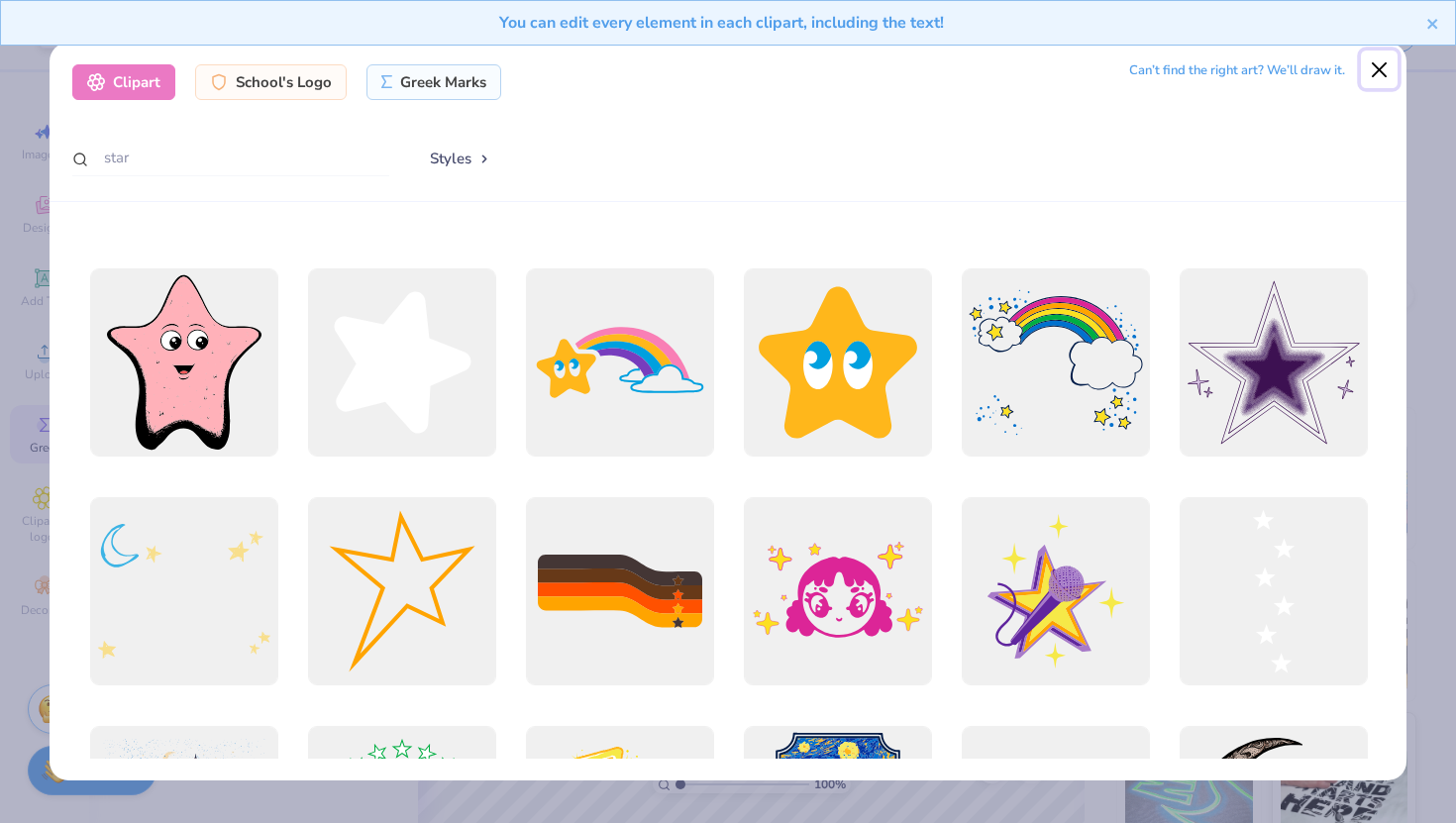 click at bounding box center [1380, 69] 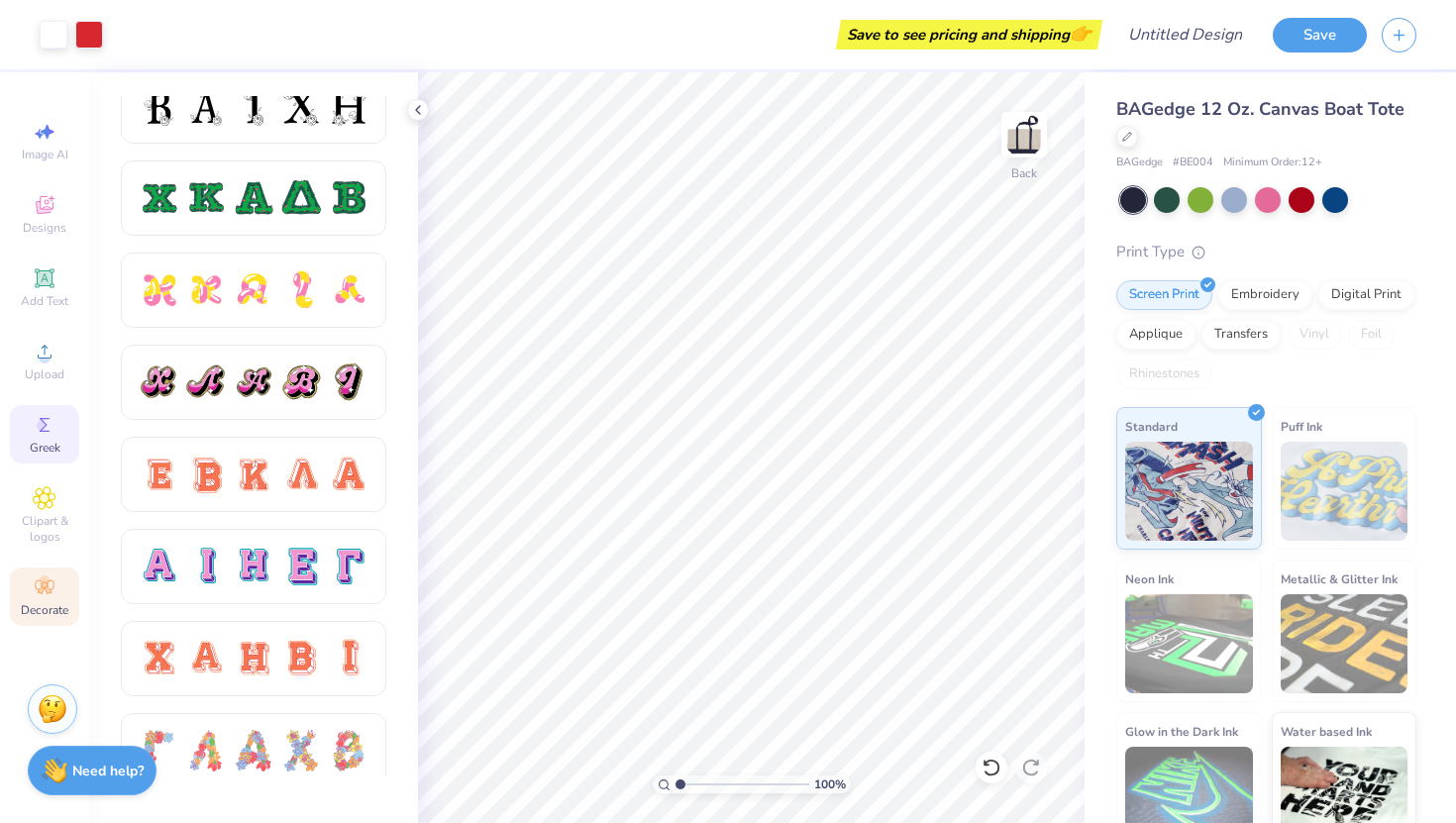 click 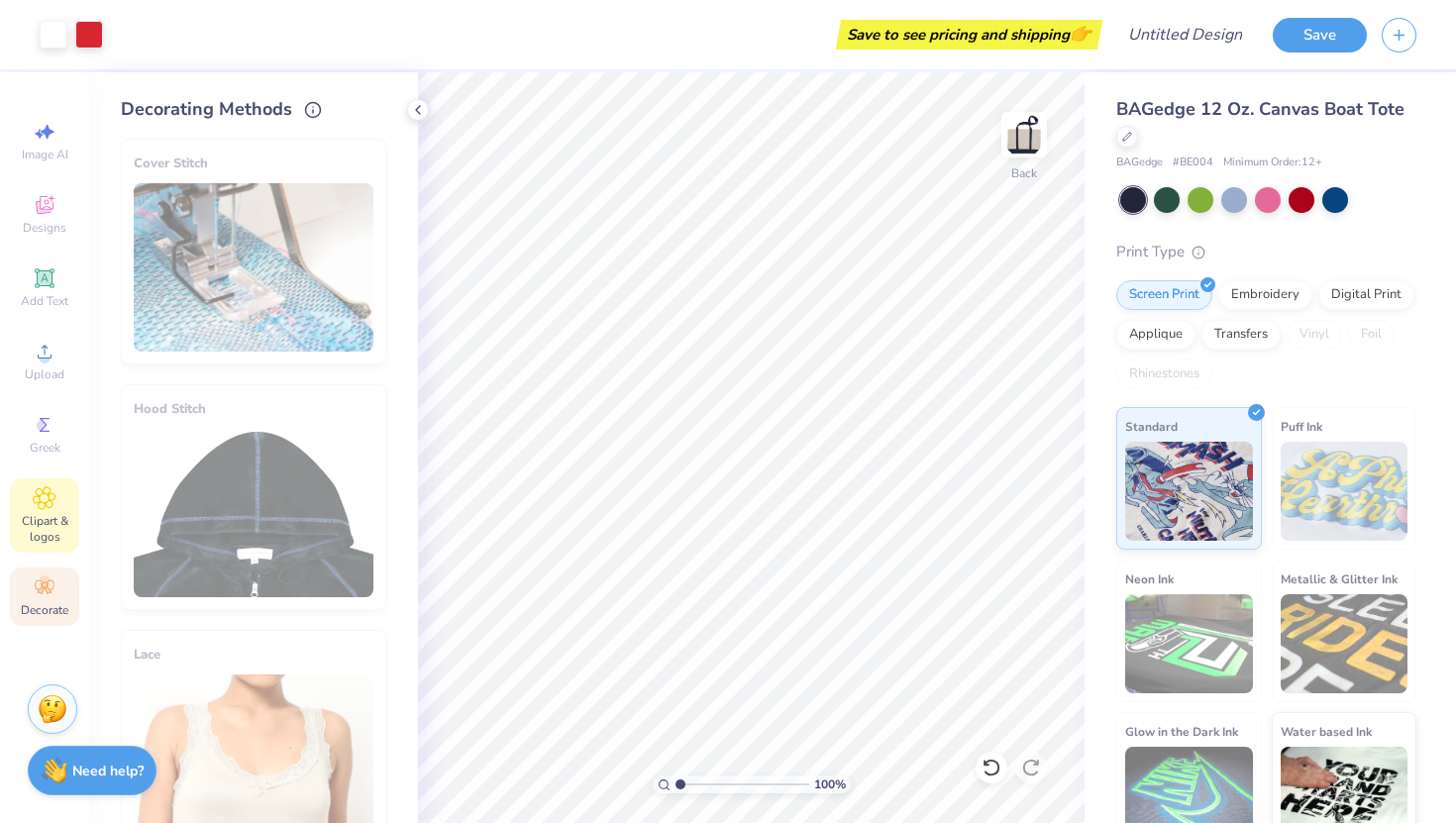 click on "Clipart & logos" at bounding box center [45, 529] 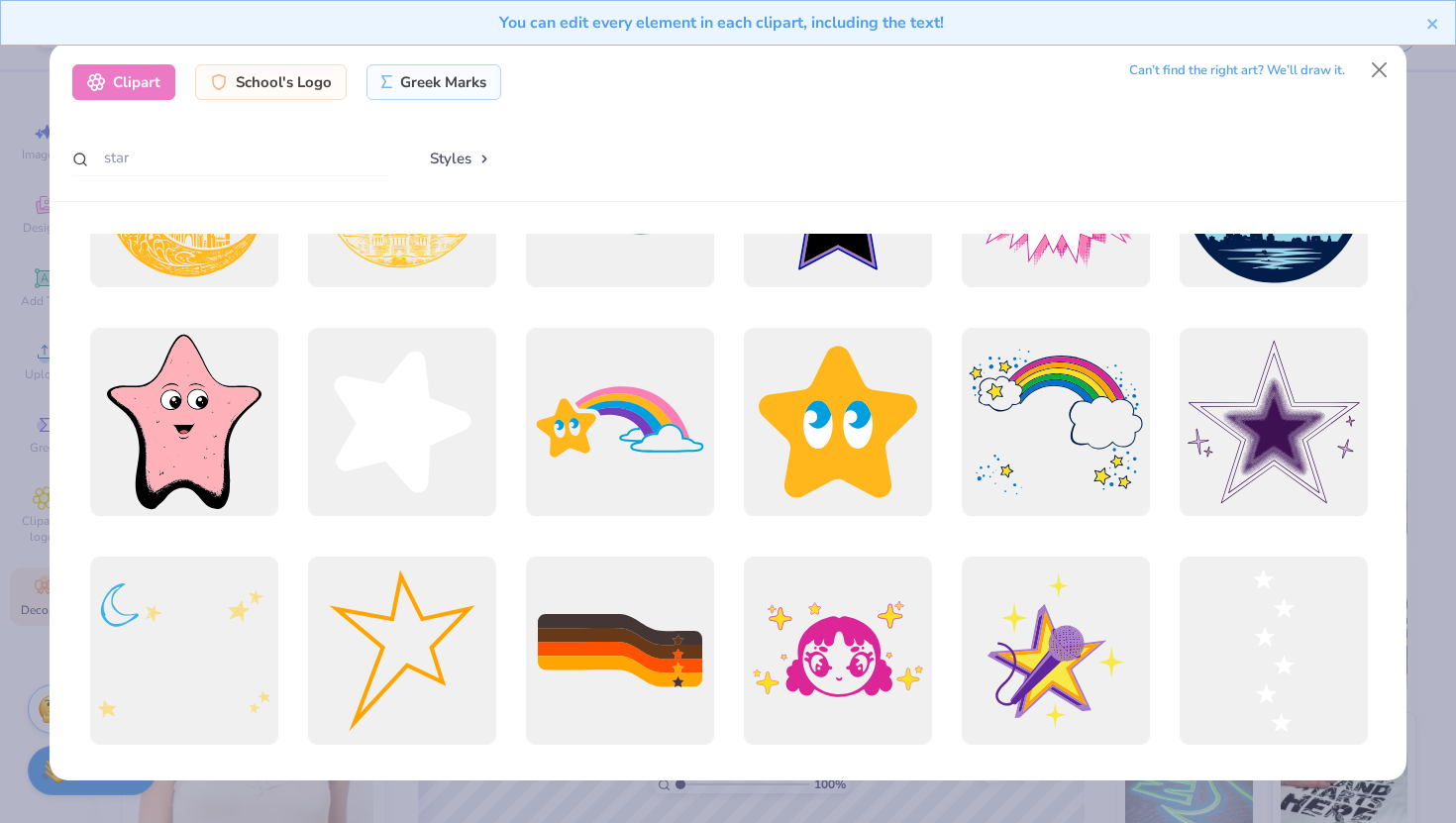 scroll, scrollTop: 866, scrollLeft: 0, axis: vertical 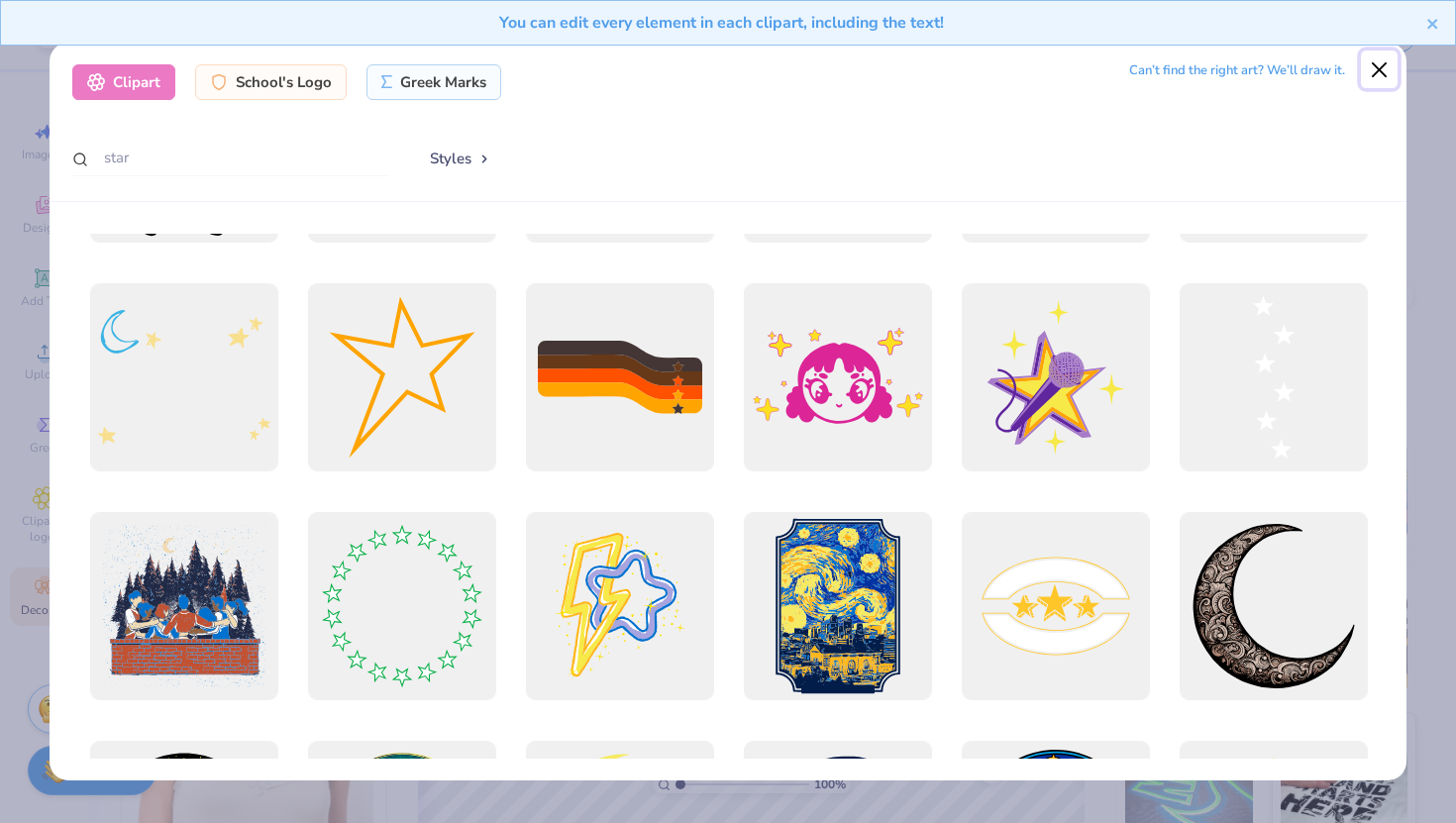 click at bounding box center [1380, 69] 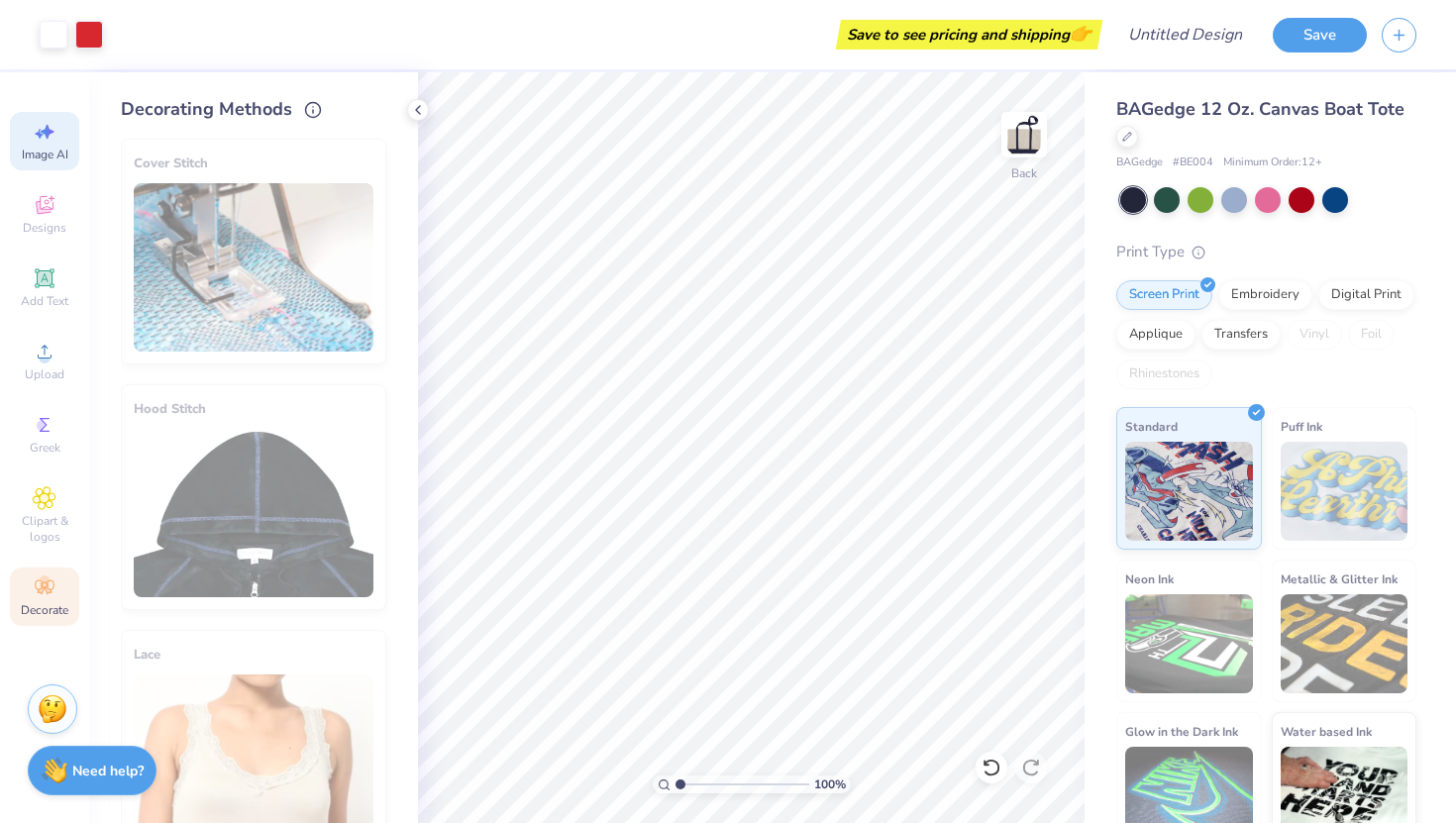 click on "Image AI" at bounding box center (45, 154) 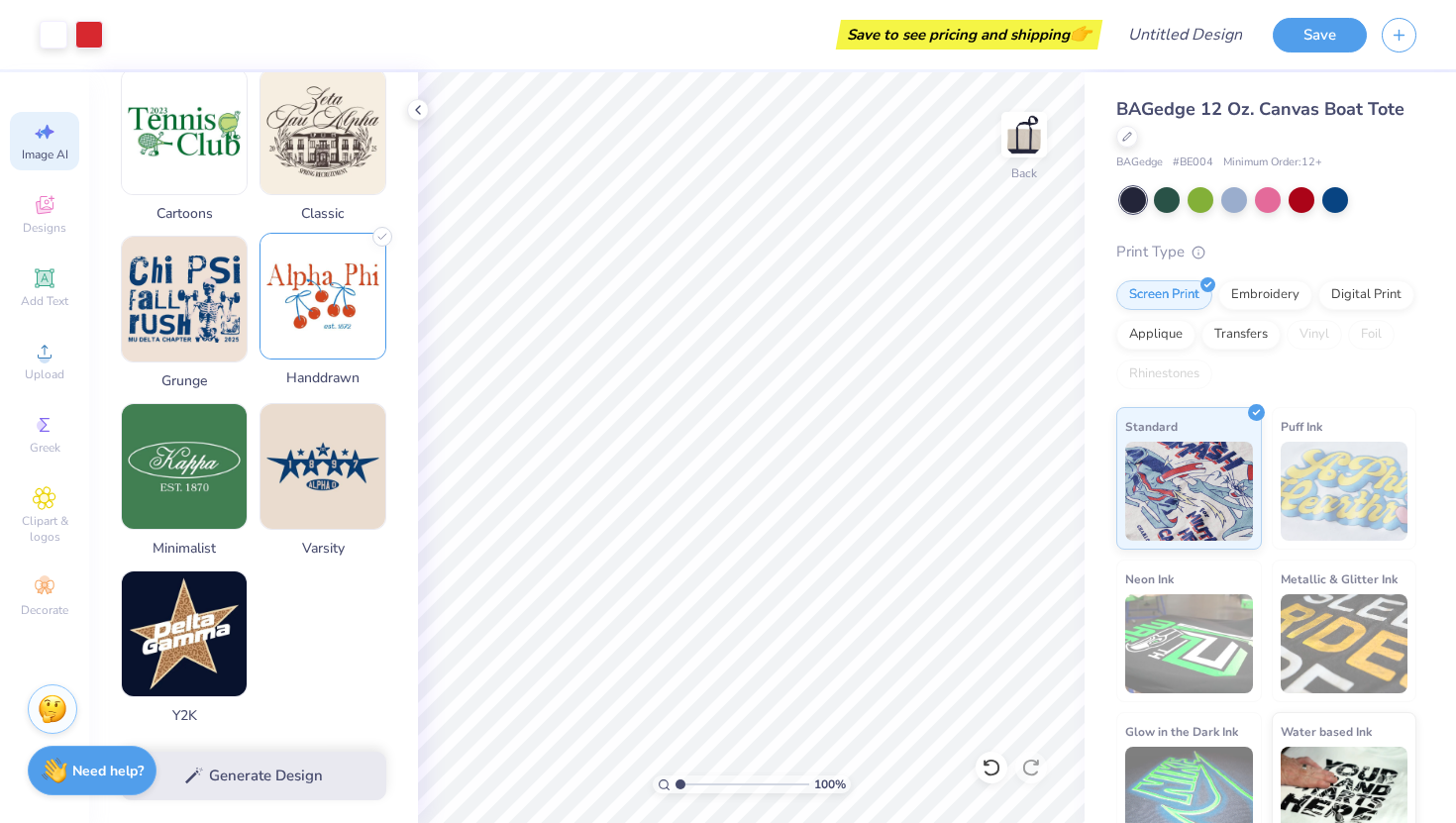 scroll, scrollTop: 836, scrollLeft: 0, axis: vertical 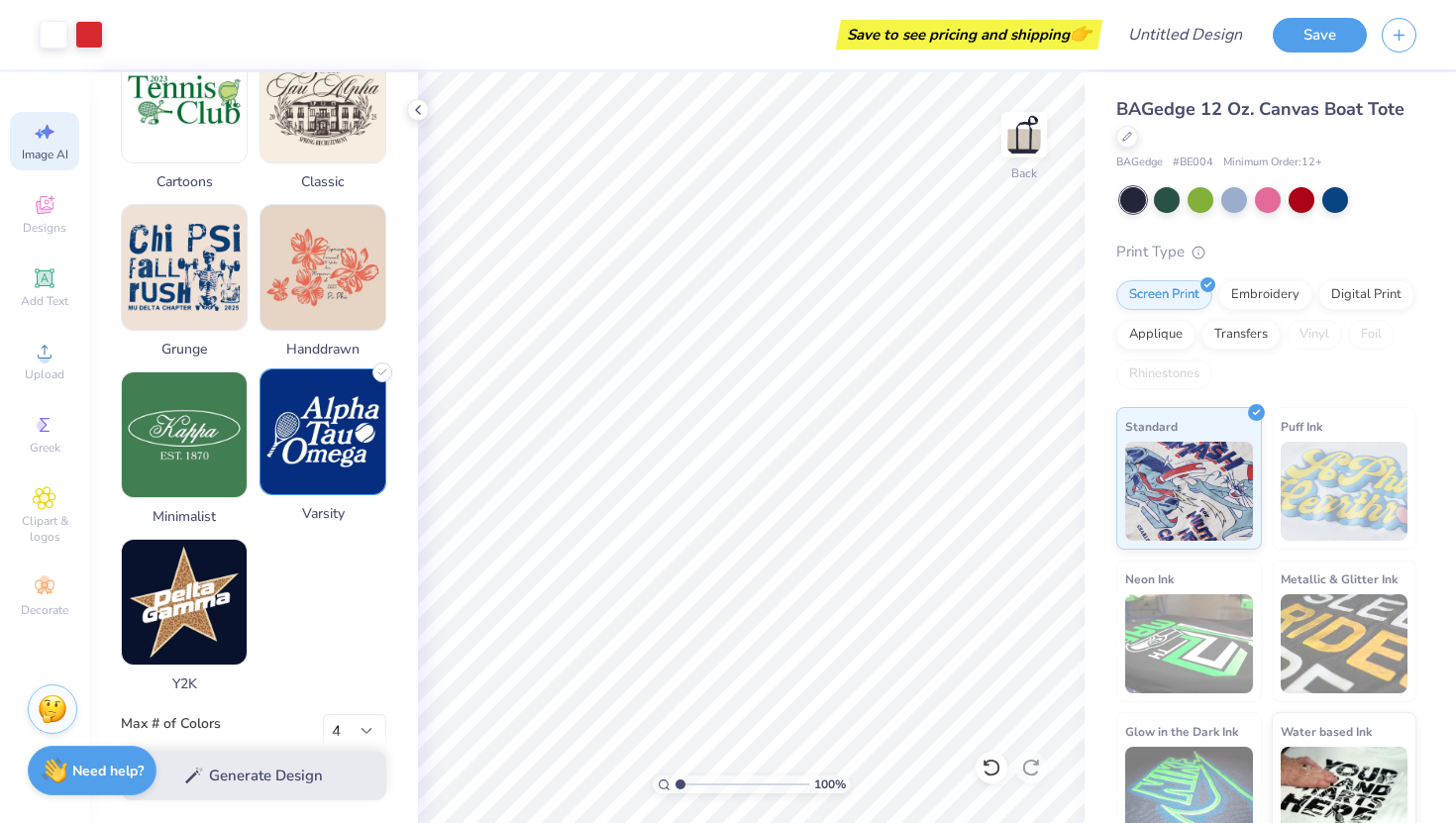 click at bounding box center [323, 432] 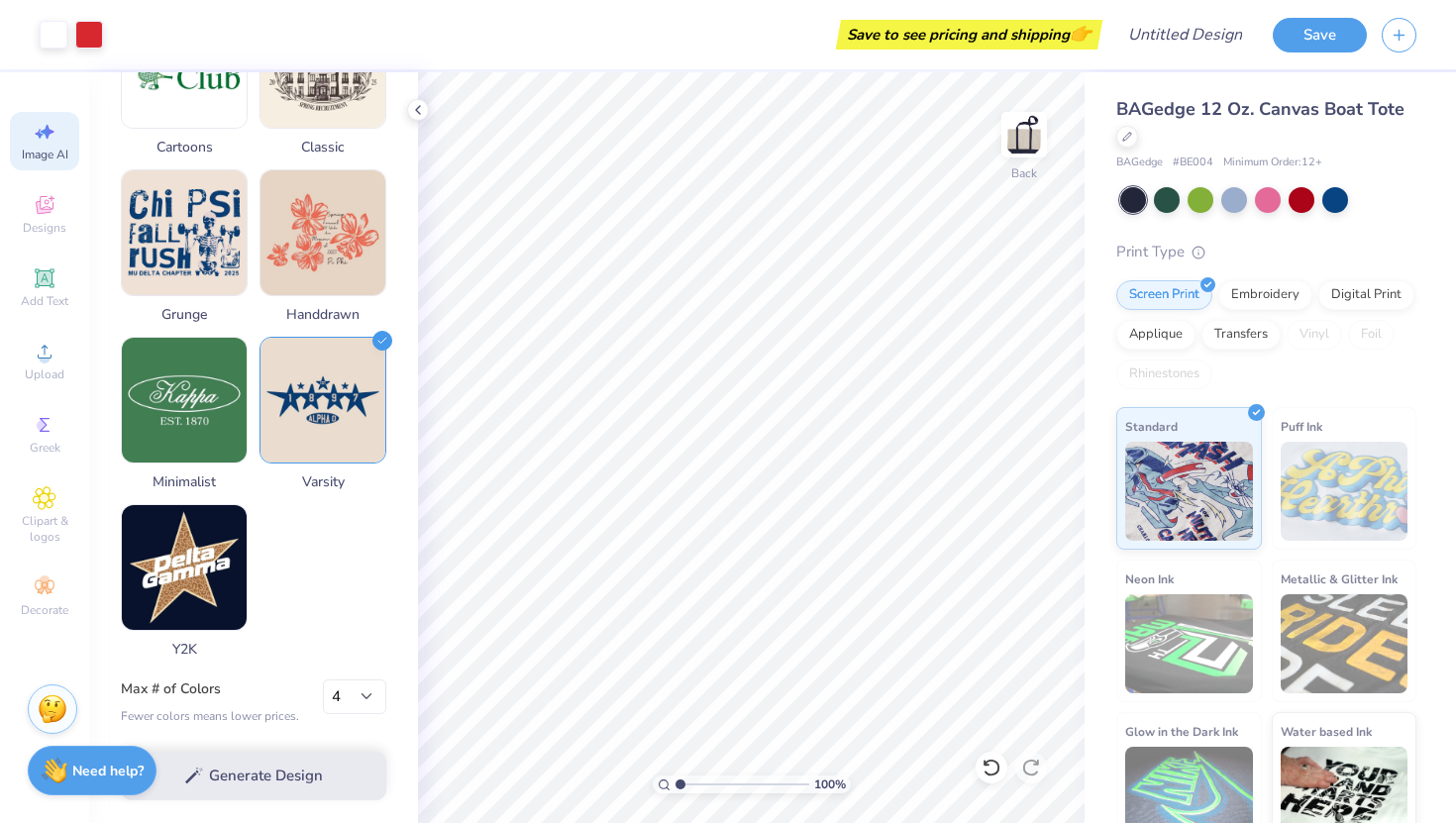 scroll, scrollTop: 0, scrollLeft: 0, axis: both 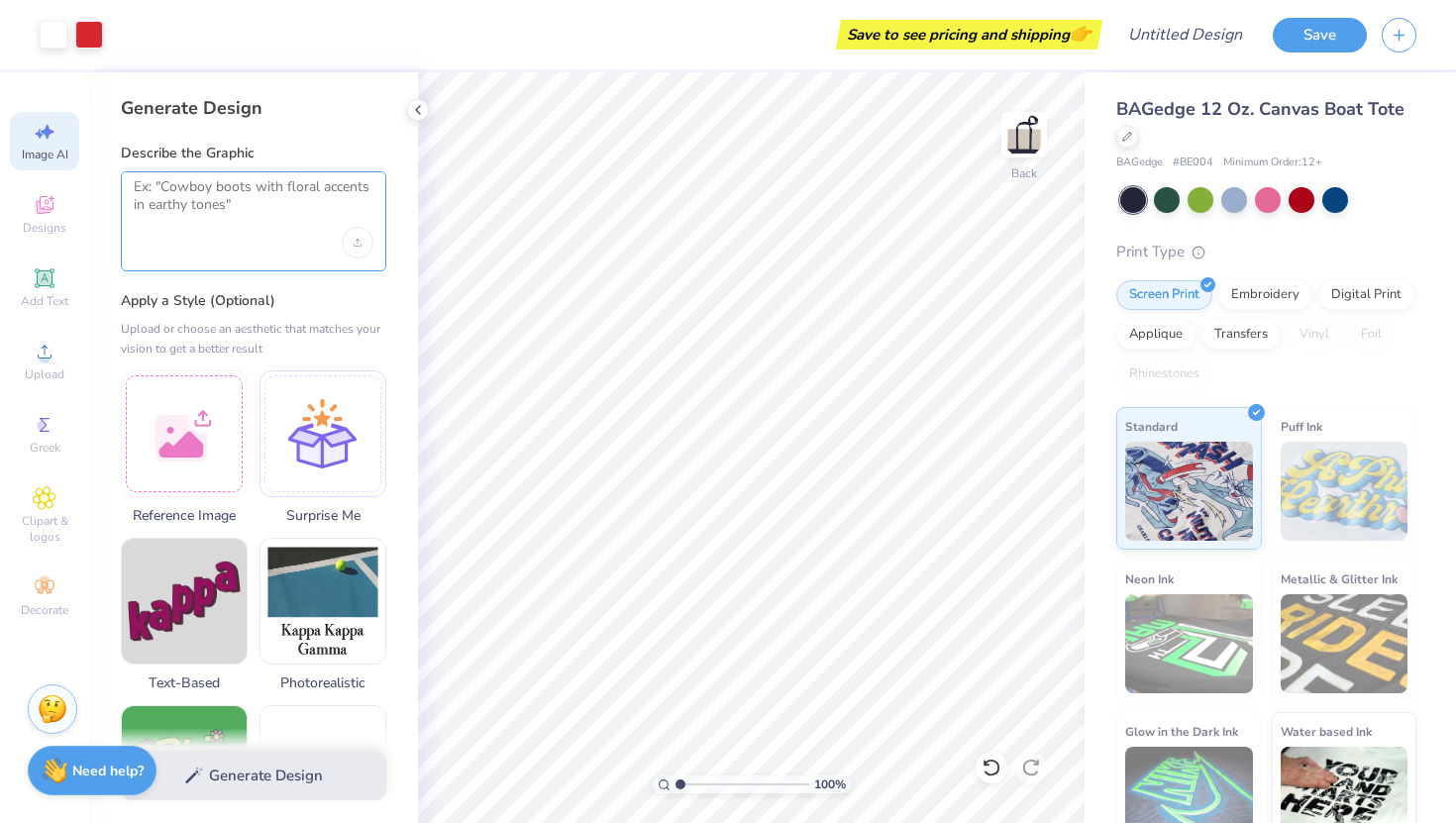click at bounding box center (254, 203) 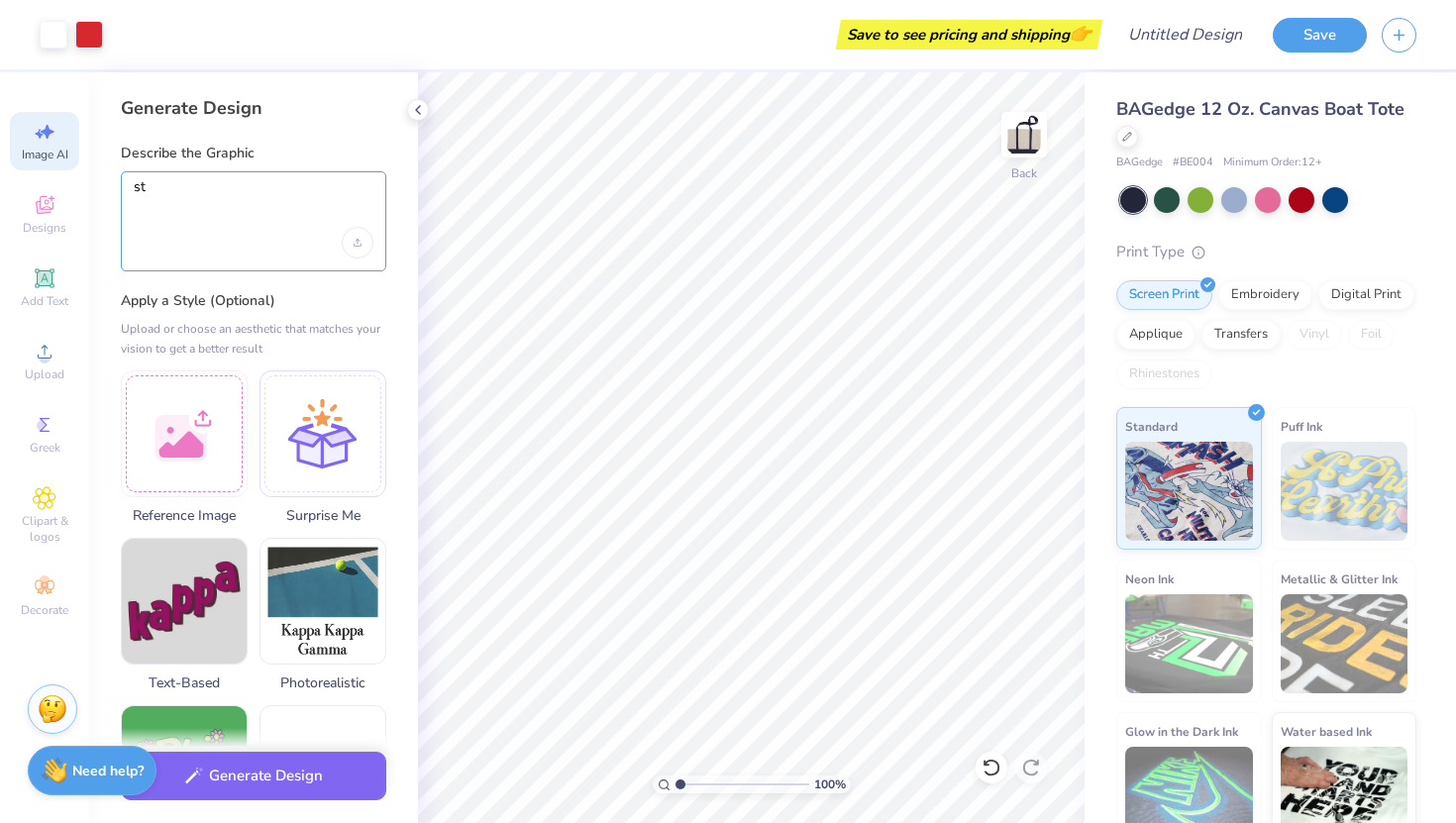 type on "s" 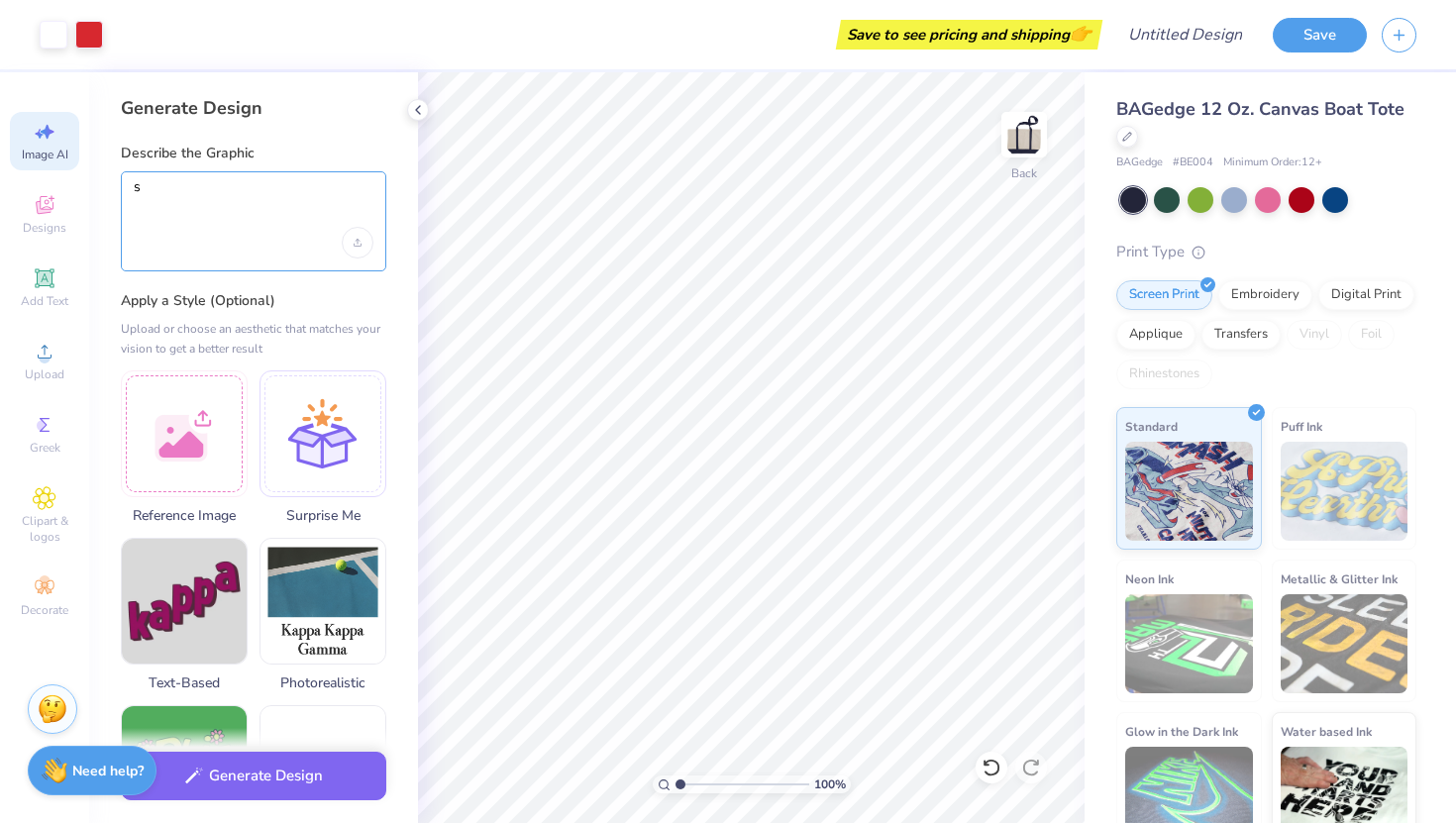 type 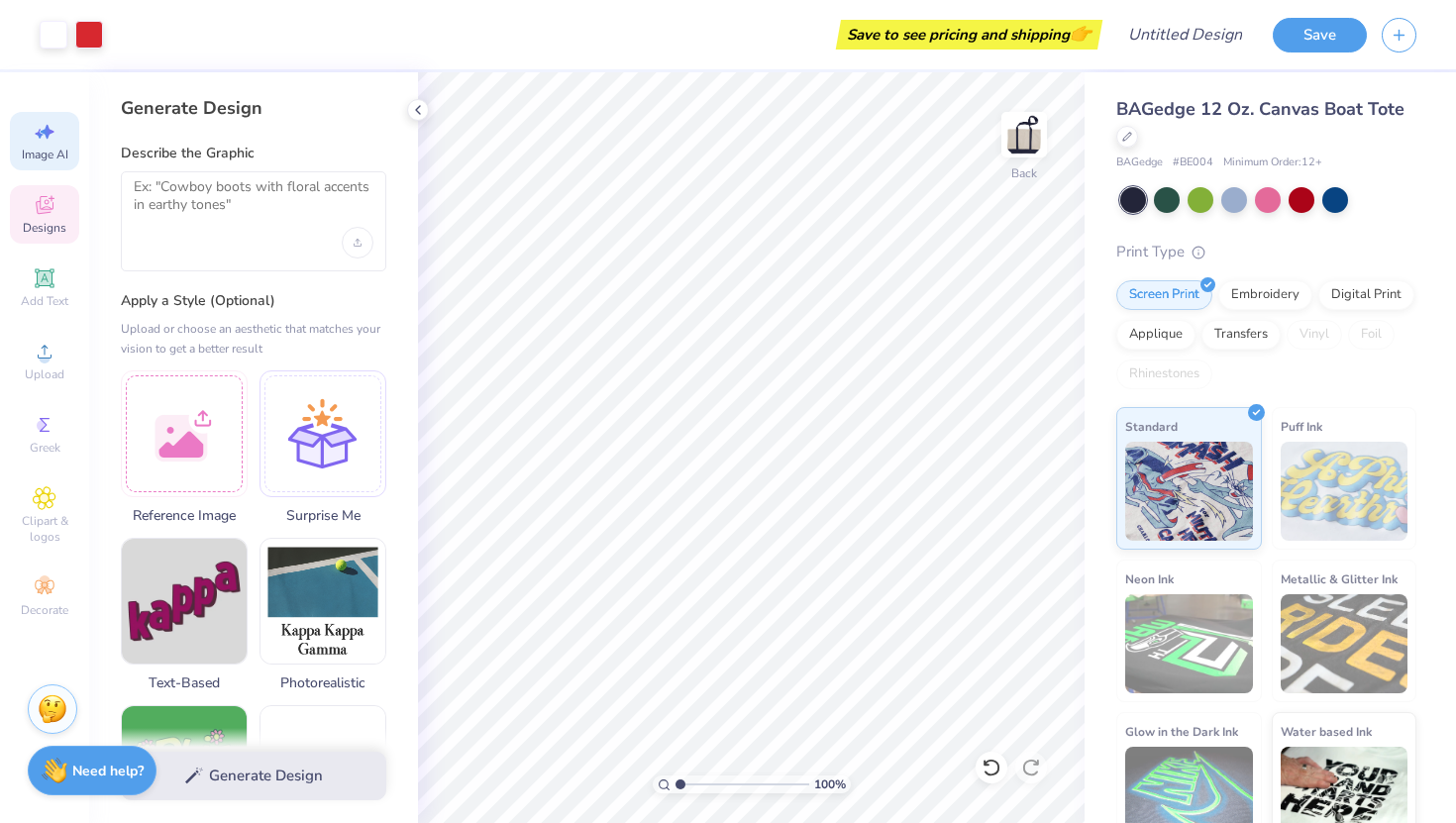 click 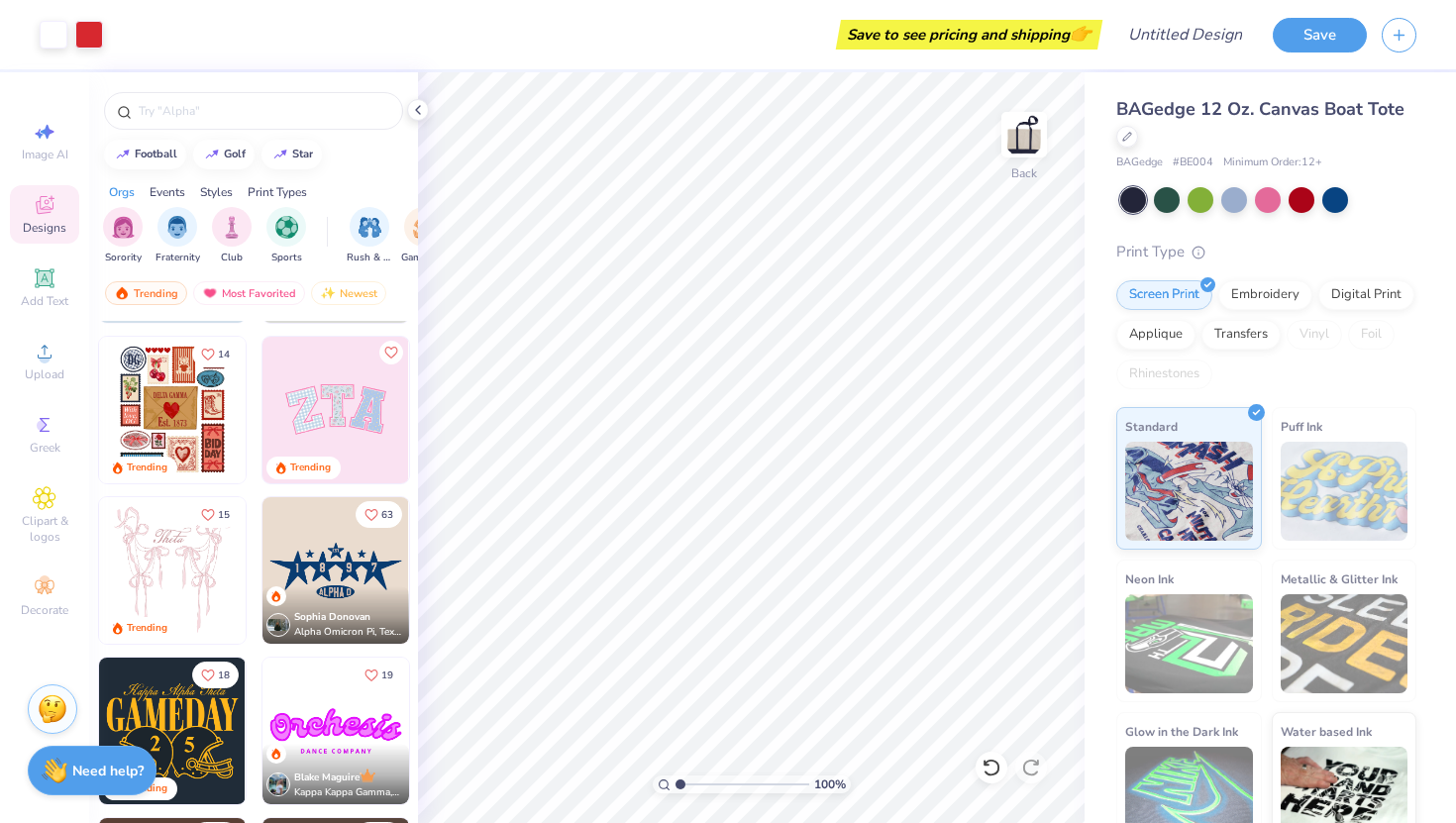 scroll, scrollTop: 0, scrollLeft: 0, axis: both 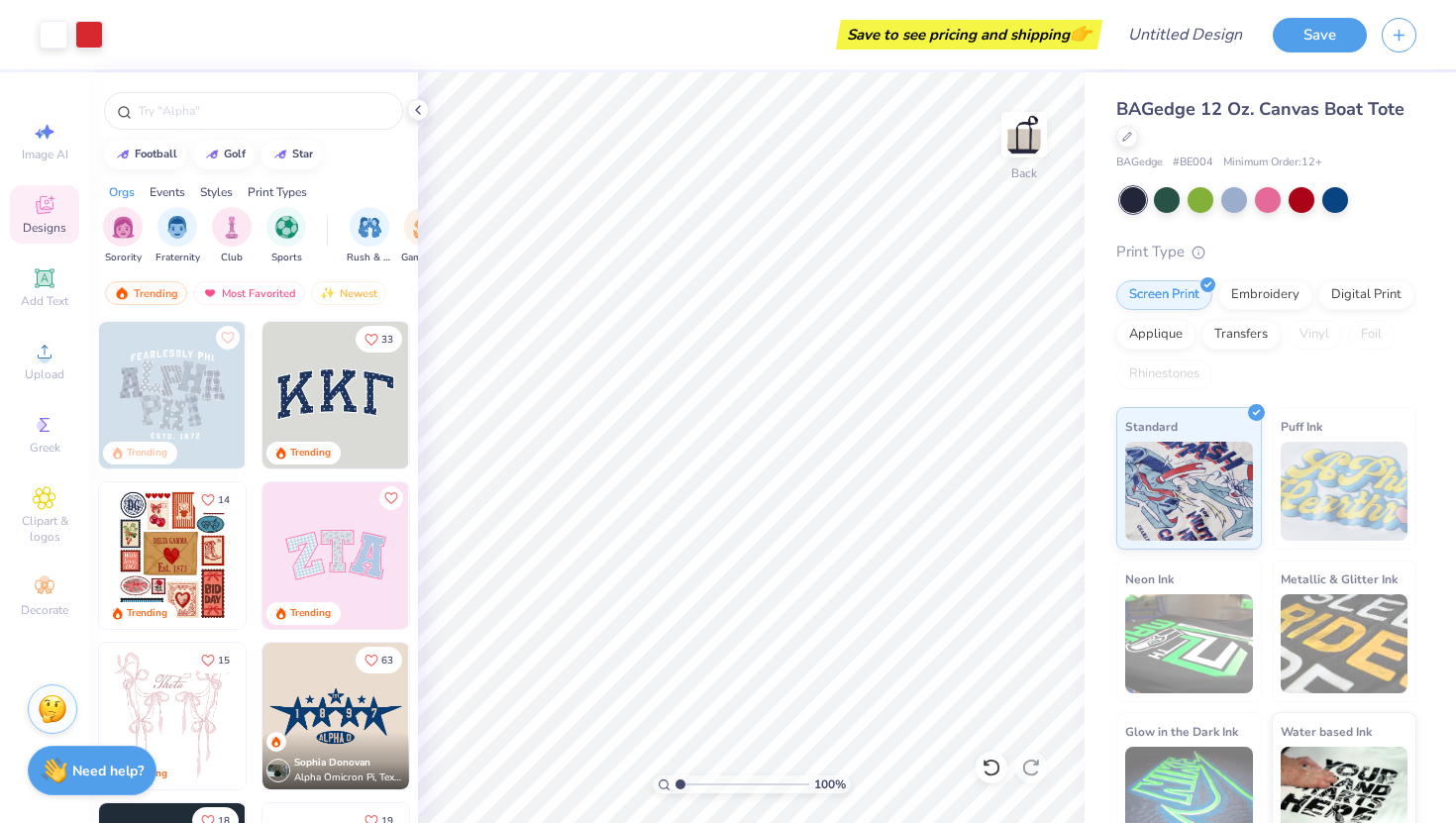 click at bounding box center (336, 716) 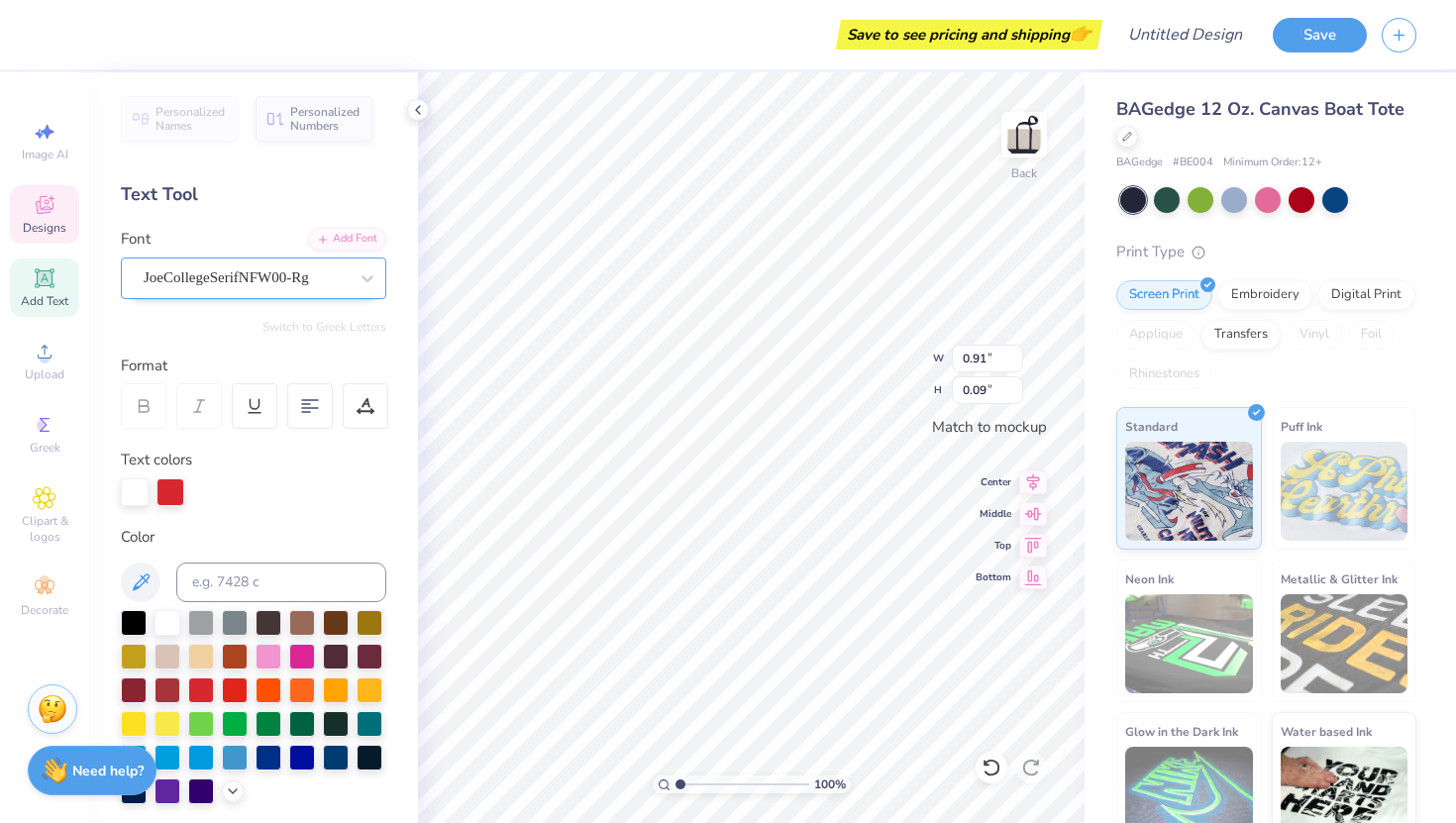 click on "JoeCollegeSerifNFW00-Rg" at bounding box center (246, 277) 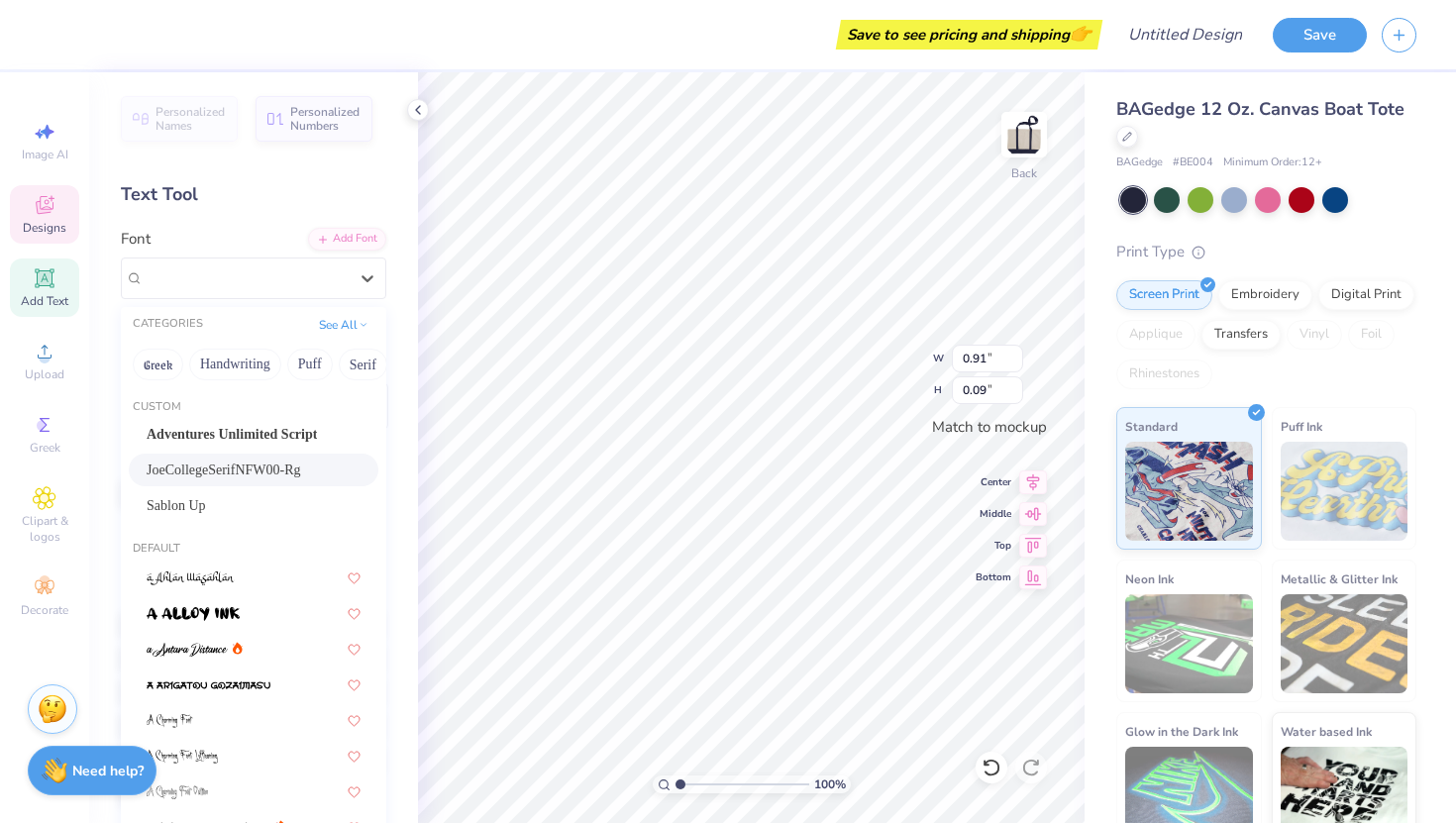 click on "Personalized Names Personalized Numbers Text Tool  Add Font Font option [NAME] selected, 2 of 314. 314 results available. Use Up and Down to choose options, press Enter to select the currently focused option, press Escape to exit the menu, press Tab to select the option and exit the menu. [NAME] CATEGORIES See All Greek Handwriting Puff Serif Bold Calligraphy Retro Sans Serif Minimal Fantasy Techno Others Custom Adventures Unlimited Script [NAME] Sablon Up Default Greek Greek Greek Greek Greek Greek Greek Greek Greek Greek Greek Greek Greek Greek Greek Greek Greek Greek Greek Greek Greek Greek Greek Greek Greek Greek Greek Greek Greek Greek Greek Greek Greek Greek Greek Greek Greek Super Dream Greek Greek Greek Greek Times New Roman Greek Varsity Team Greek Greek Greek Greek Switch to Greek Letters Format Text colors Color Styles Text Shape" at bounding box center [254, 448] 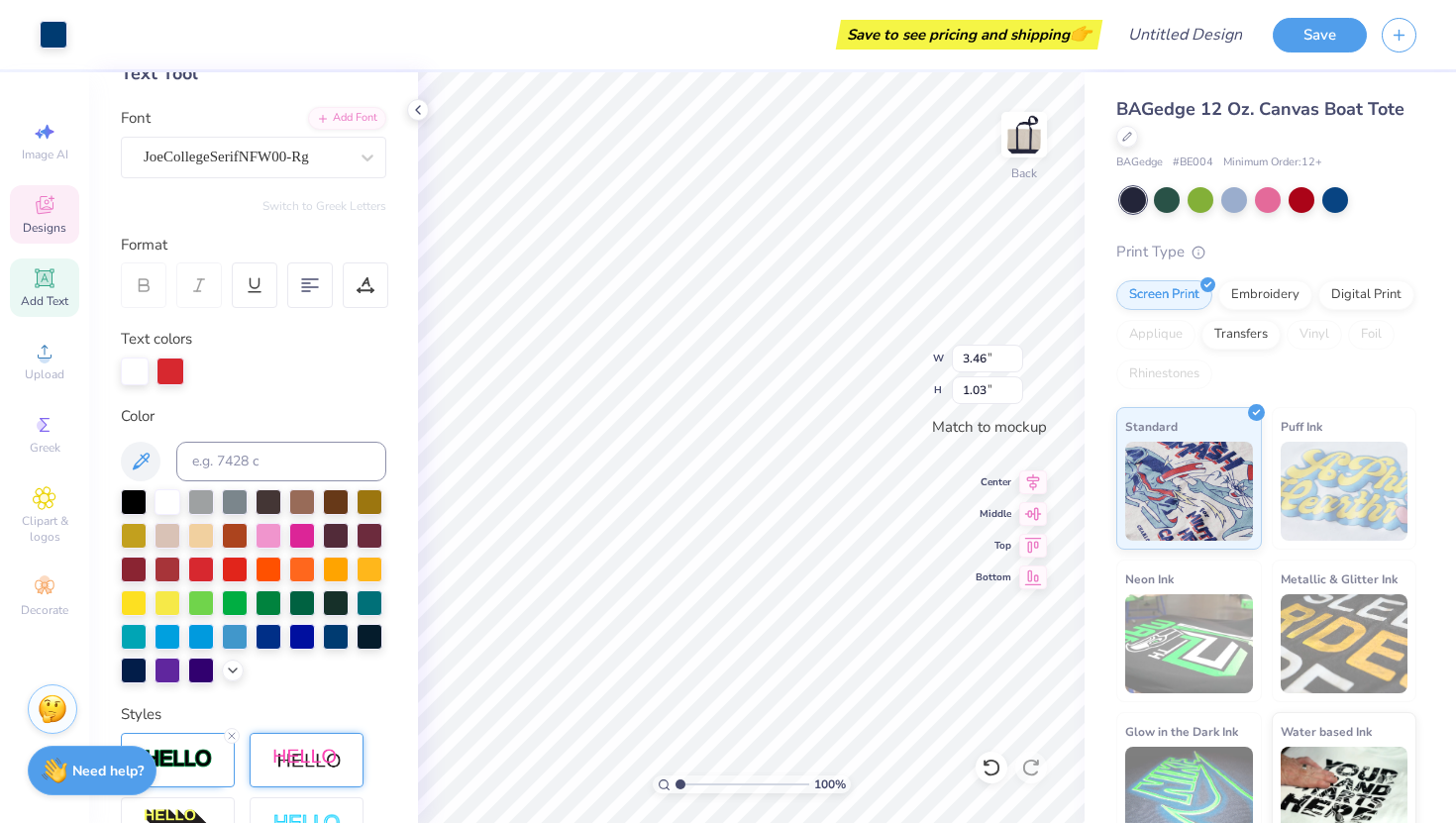 scroll, scrollTop: 0, scrollLeft: 0, axis: both 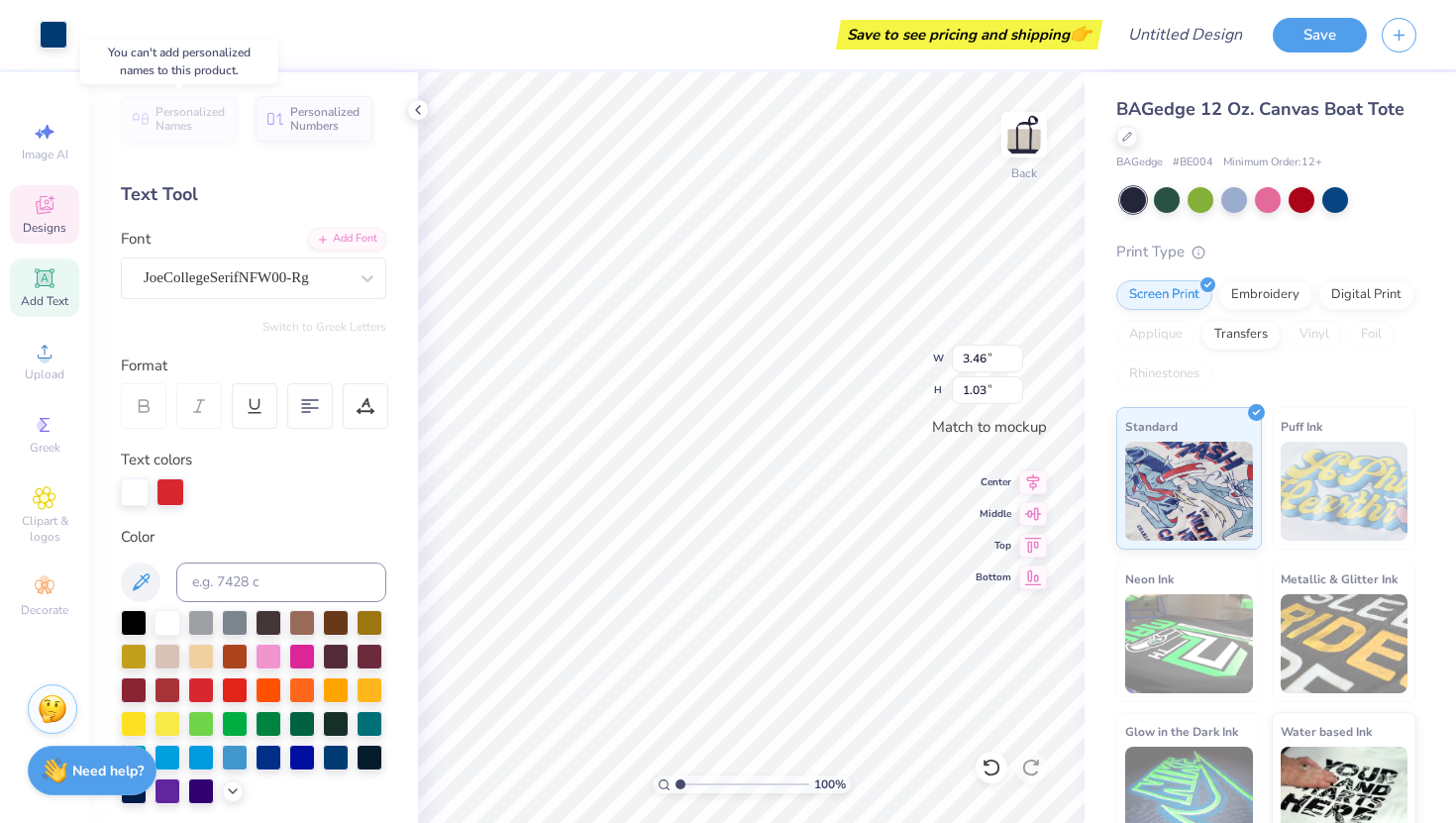 click on "Personalized Names" at bounding box center [190, 119] 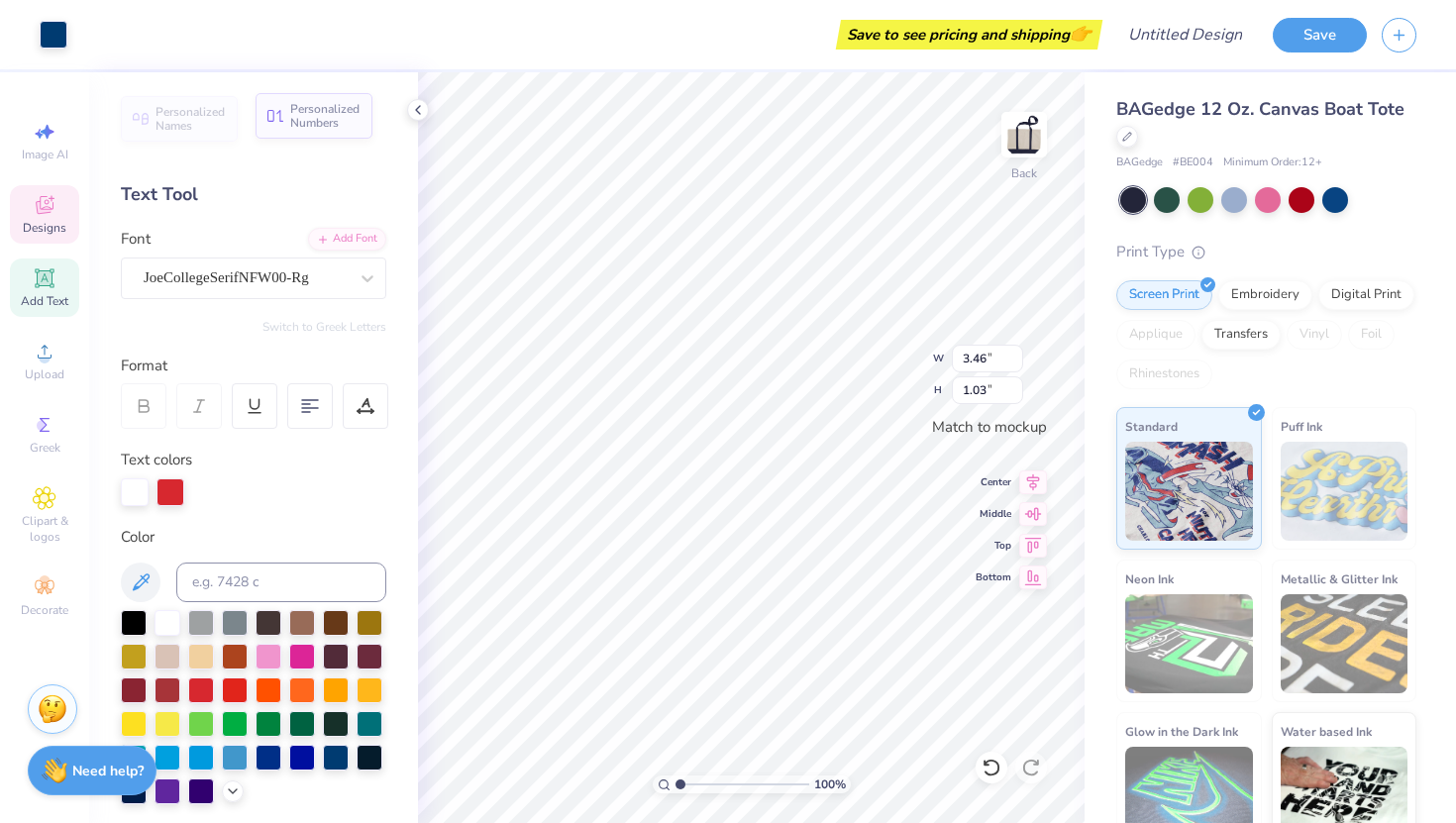 click on "Personalized Numbers" at bounding box center [325, 116] 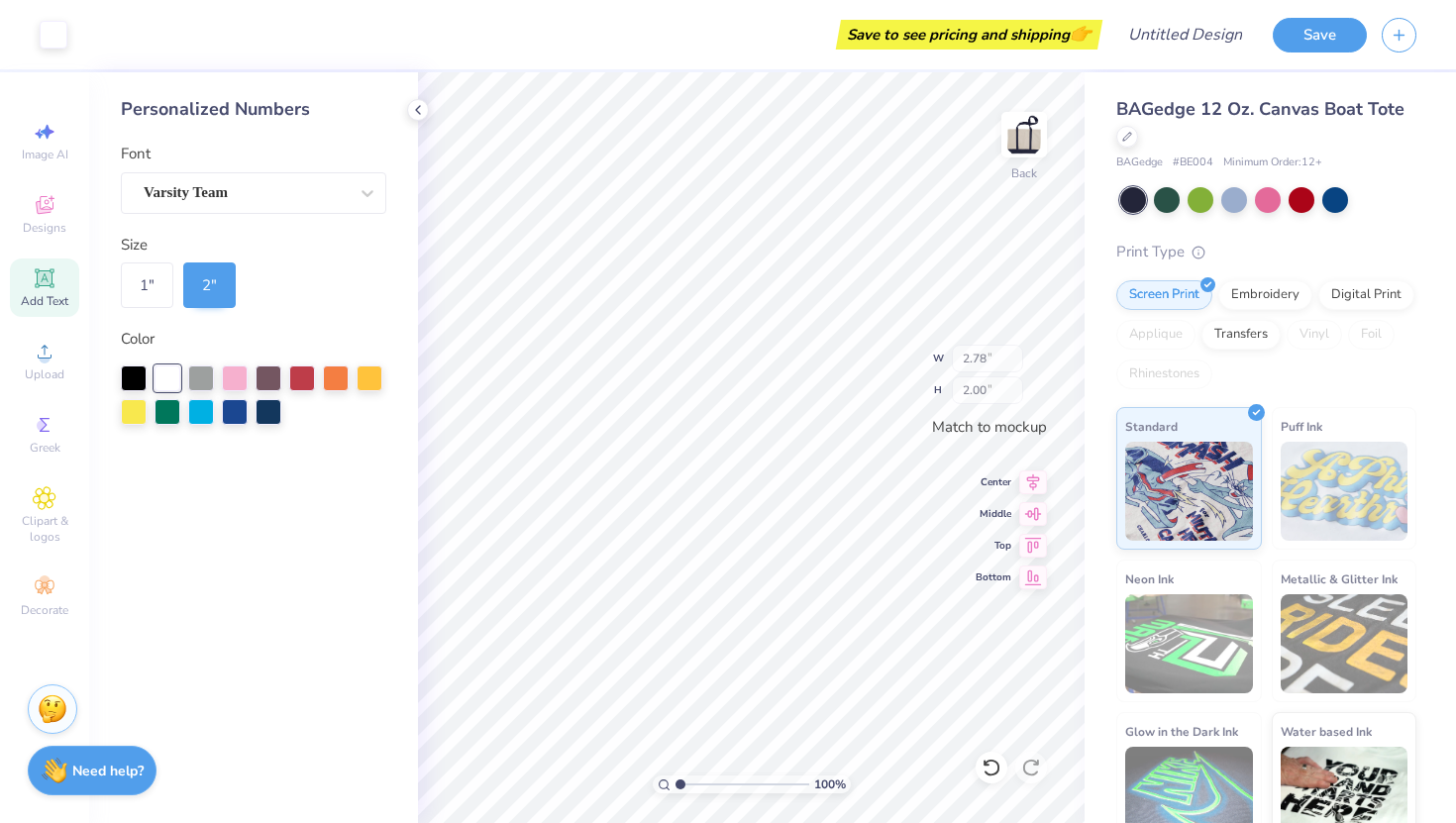 type on "2.78" 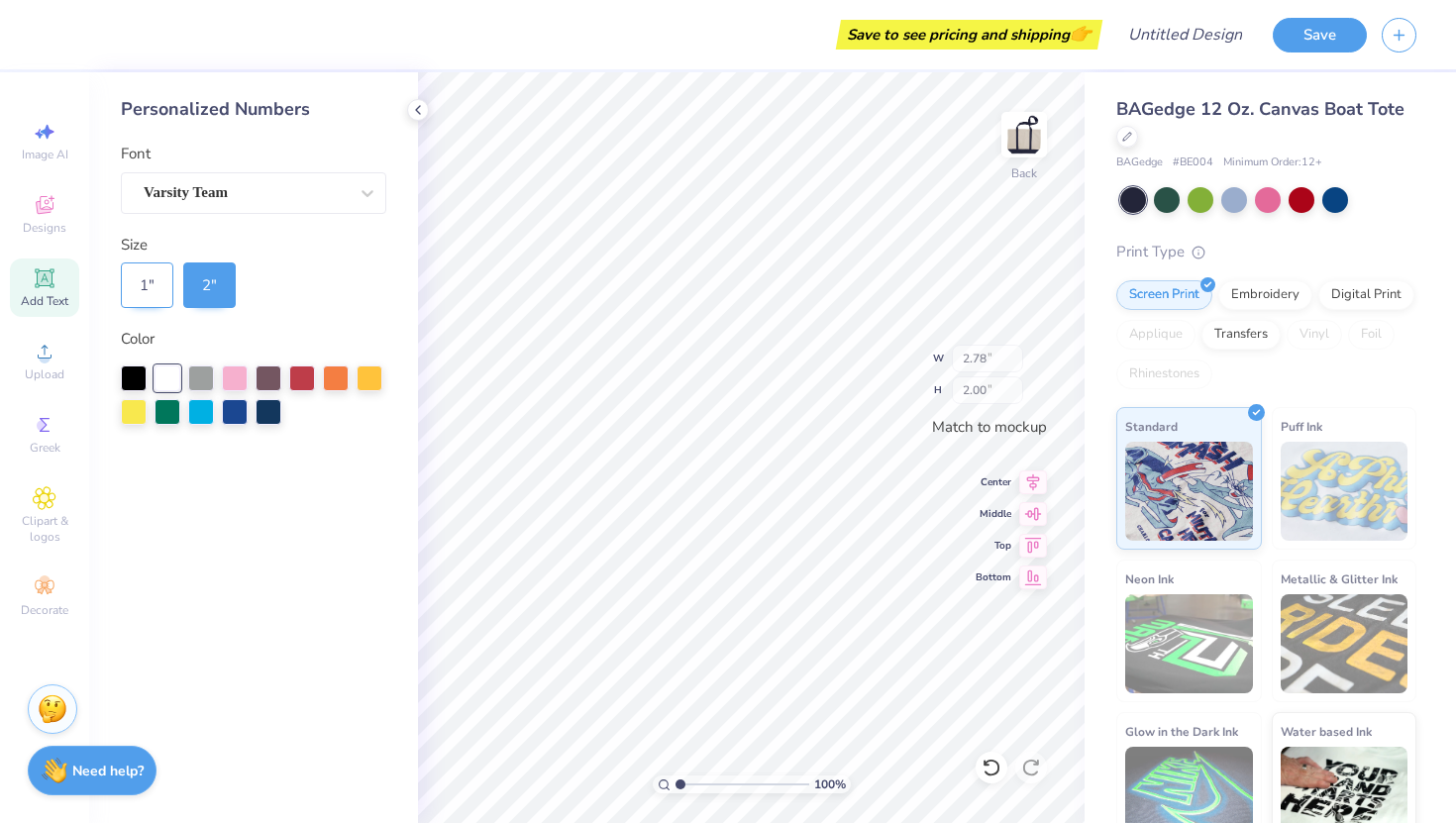 click on "1 "" at bounding box center [147, 285] 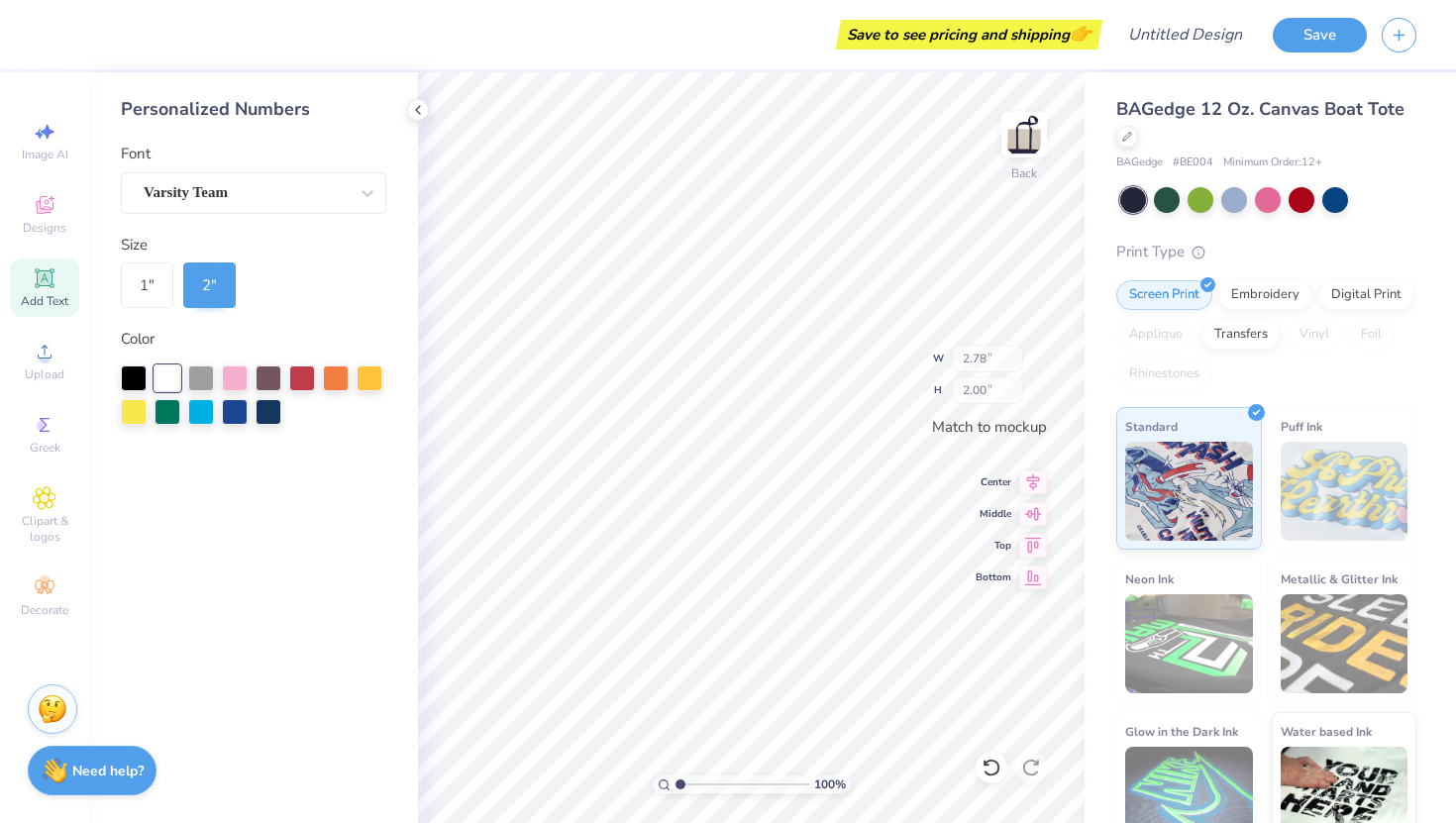type on "1.39" 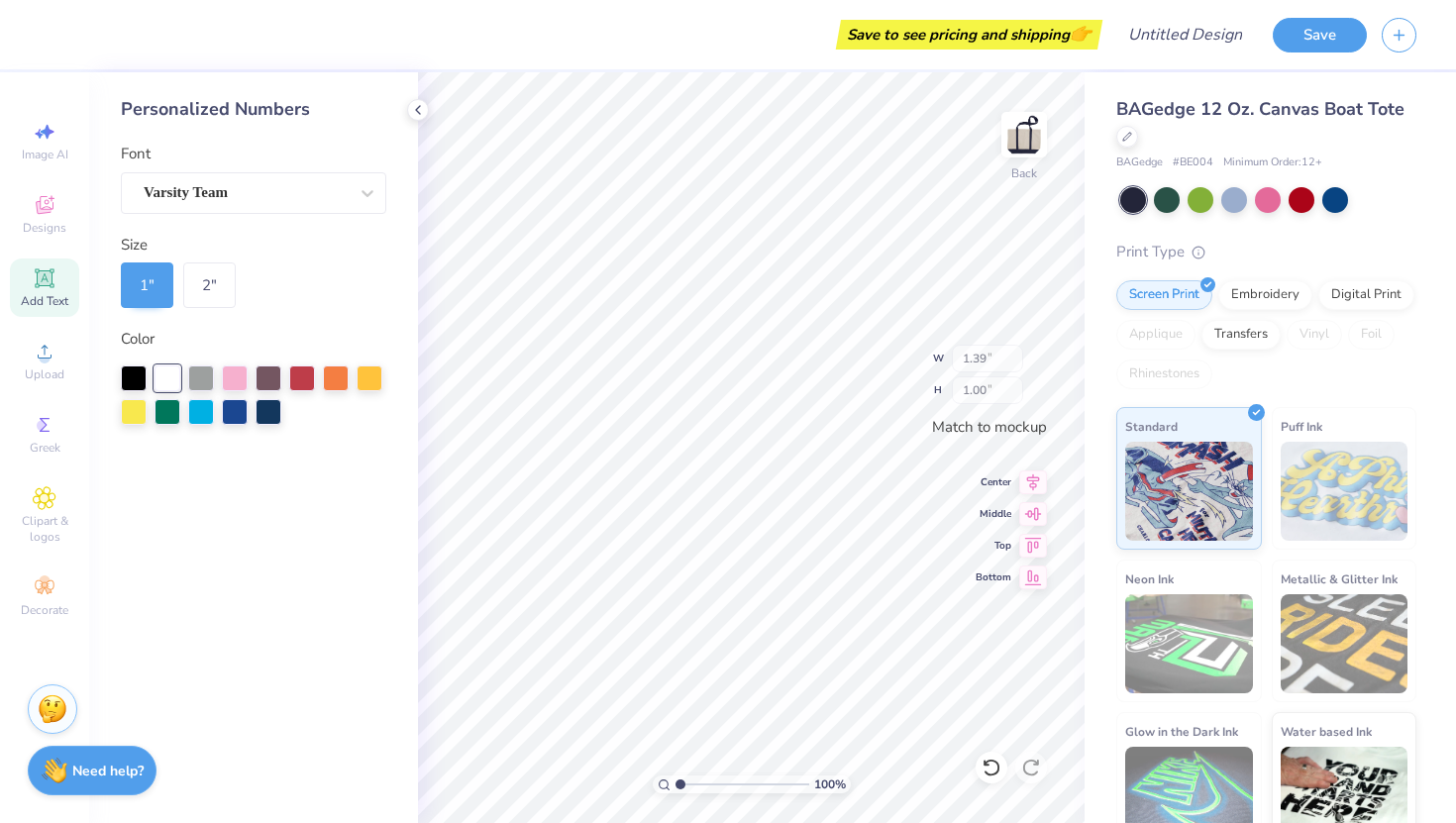 drag, startPoint x: 208, startPoint y: 283, endPoint x: 385, endPoint y: 278, distance: 177.07061 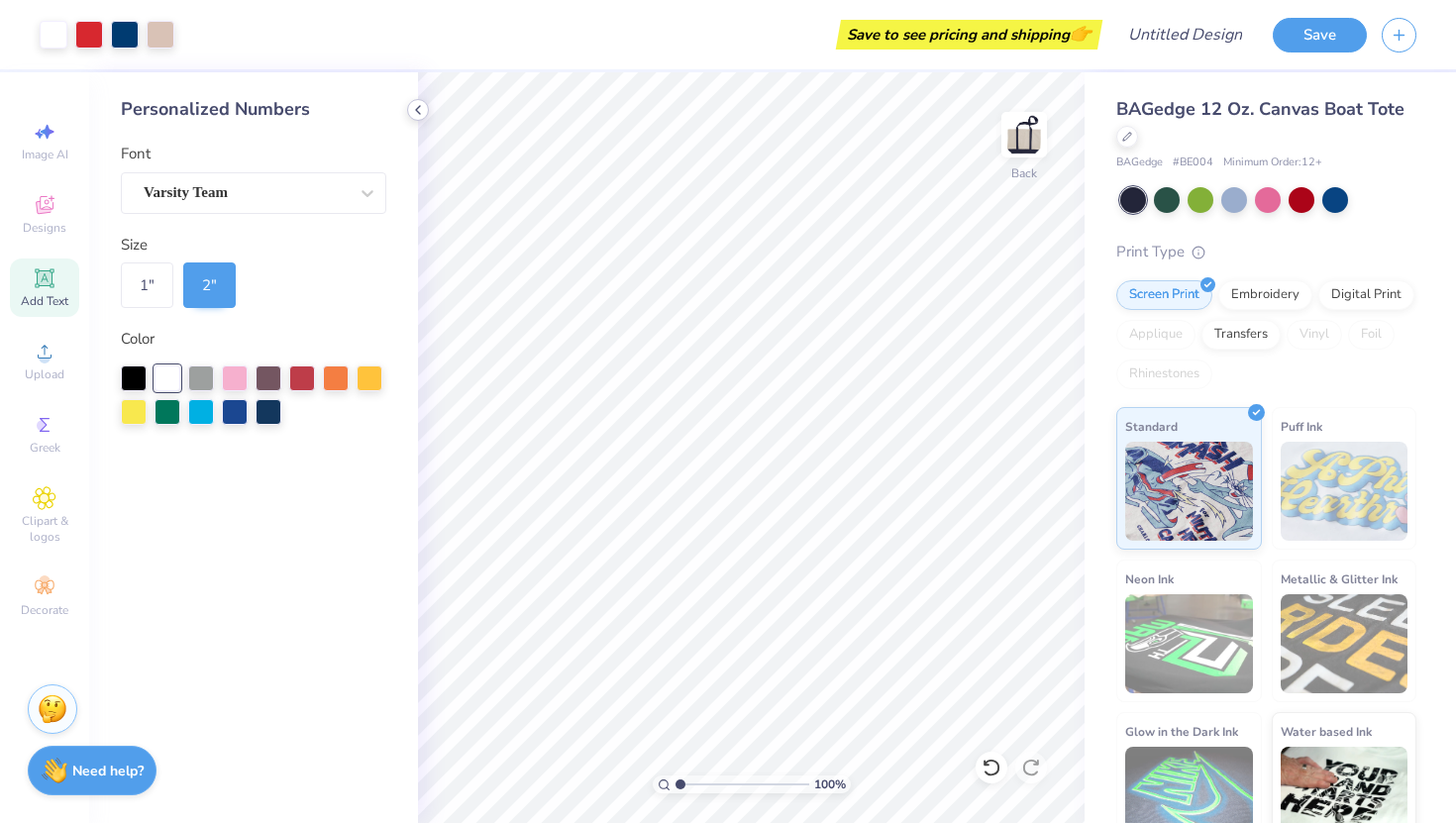 click 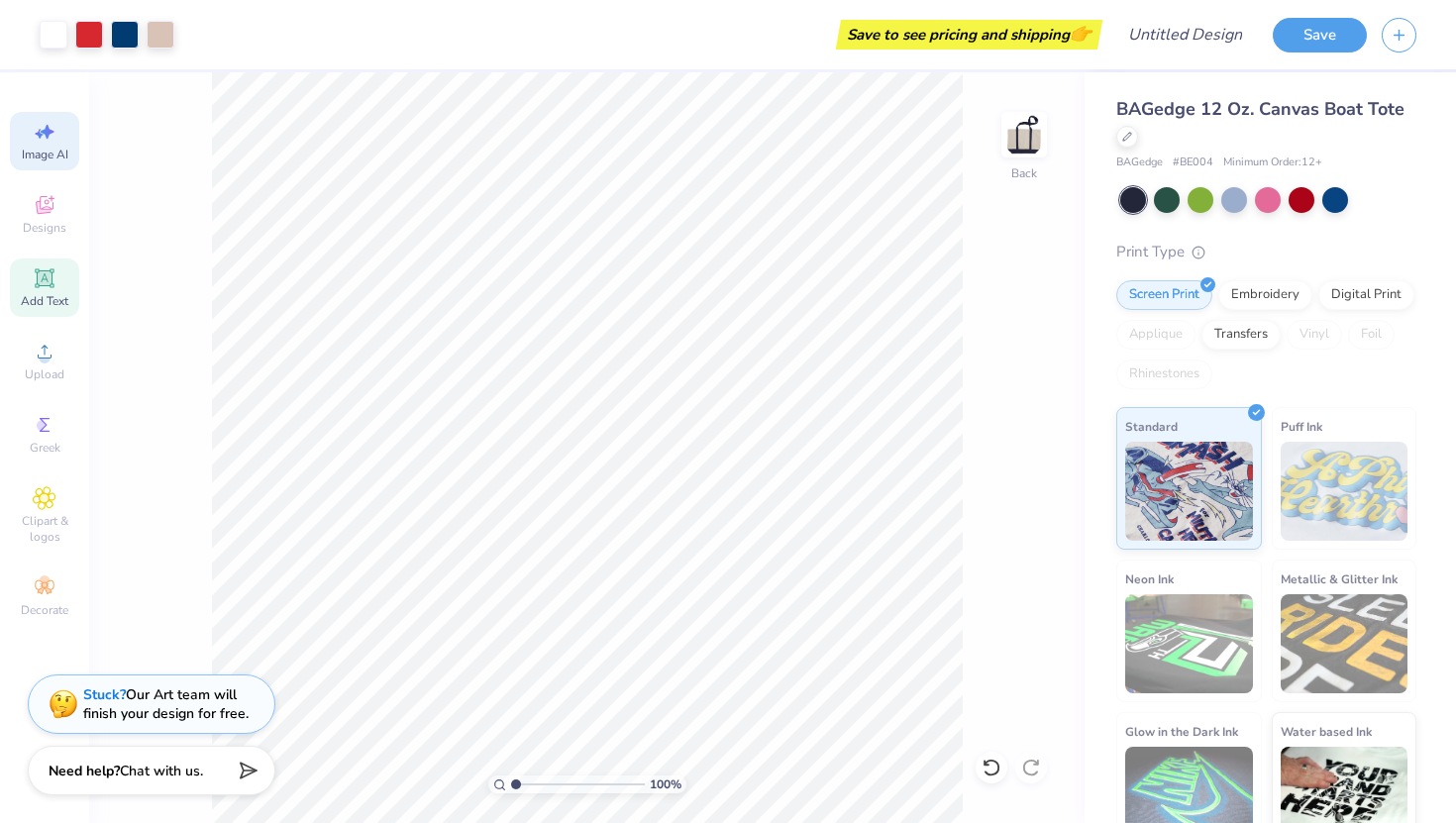 click on "Image AI" at bounding box center (45, 141) 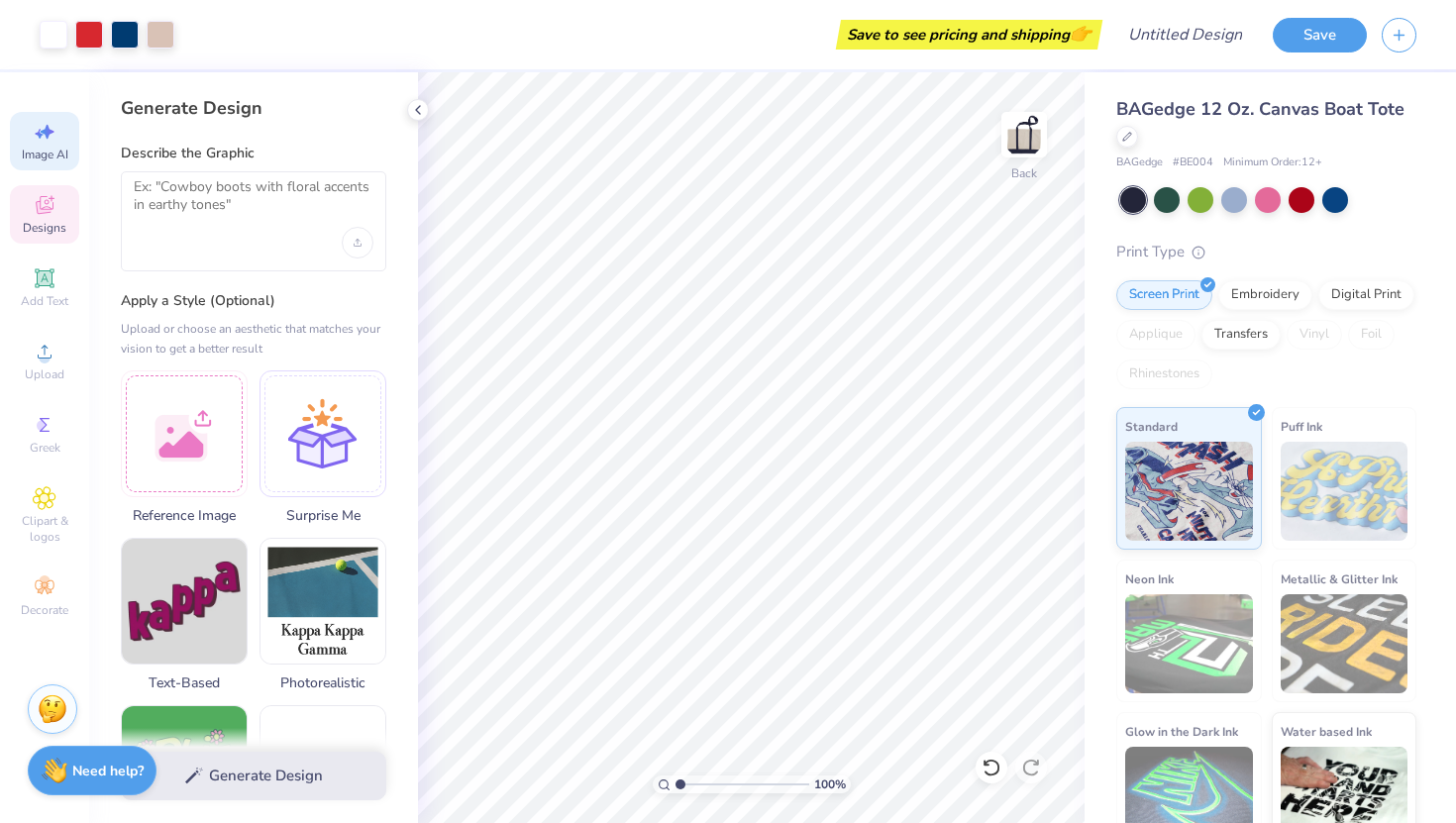 click on "Designs" at bounding box center [45, 214] 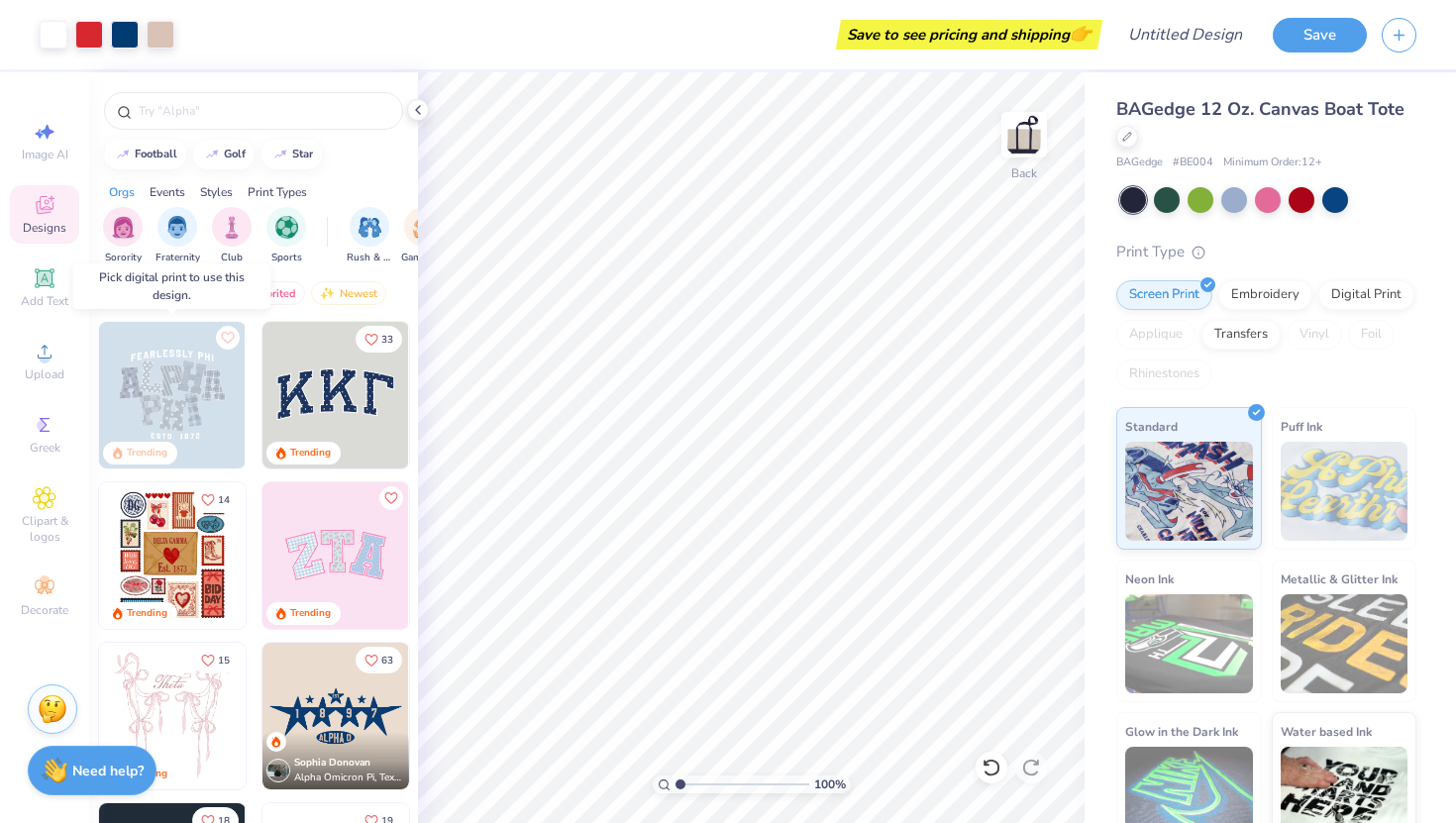 scroll, scrollTop: 14, scrollLeft: 0, axis: vertical 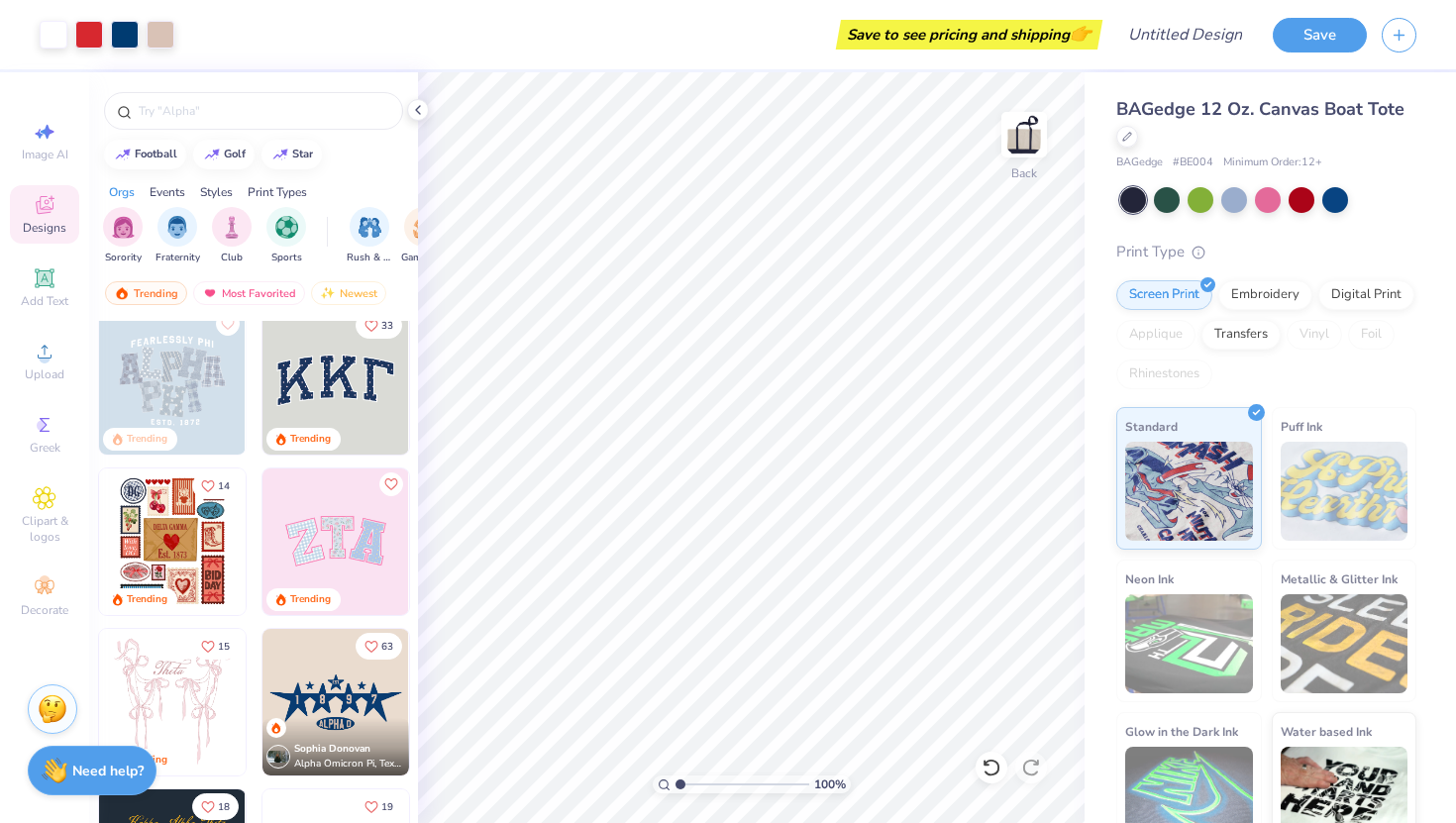 click at bounding box center [336, 381] 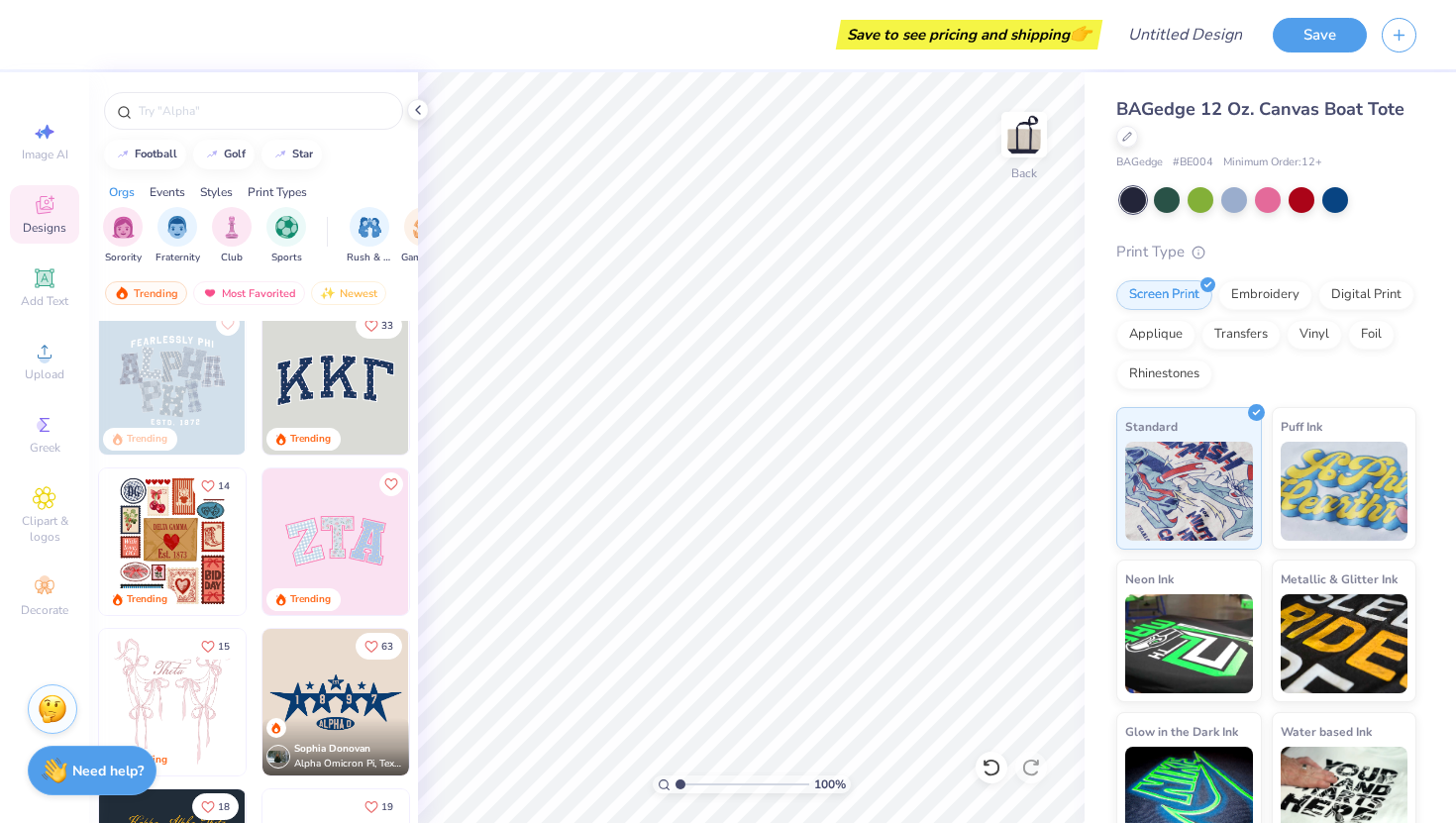 click at bounding box center [336, 381] 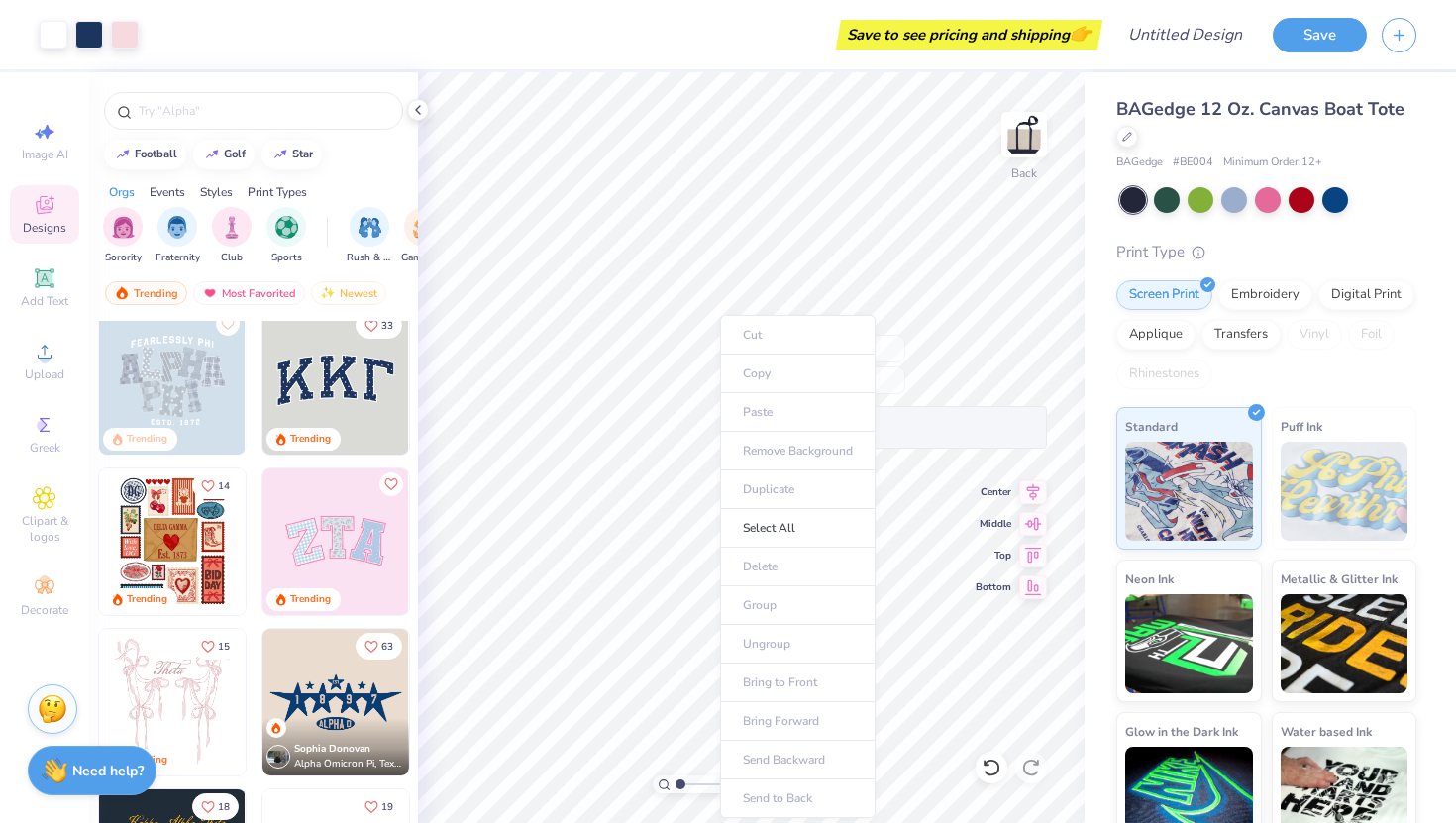 click on "Cut Copy Paste Remove Background Duplicate Select All Delete Group Ungroup Bring to Front Bring Forward Send Backward Send to Back" at bounding box center [797, 566] 